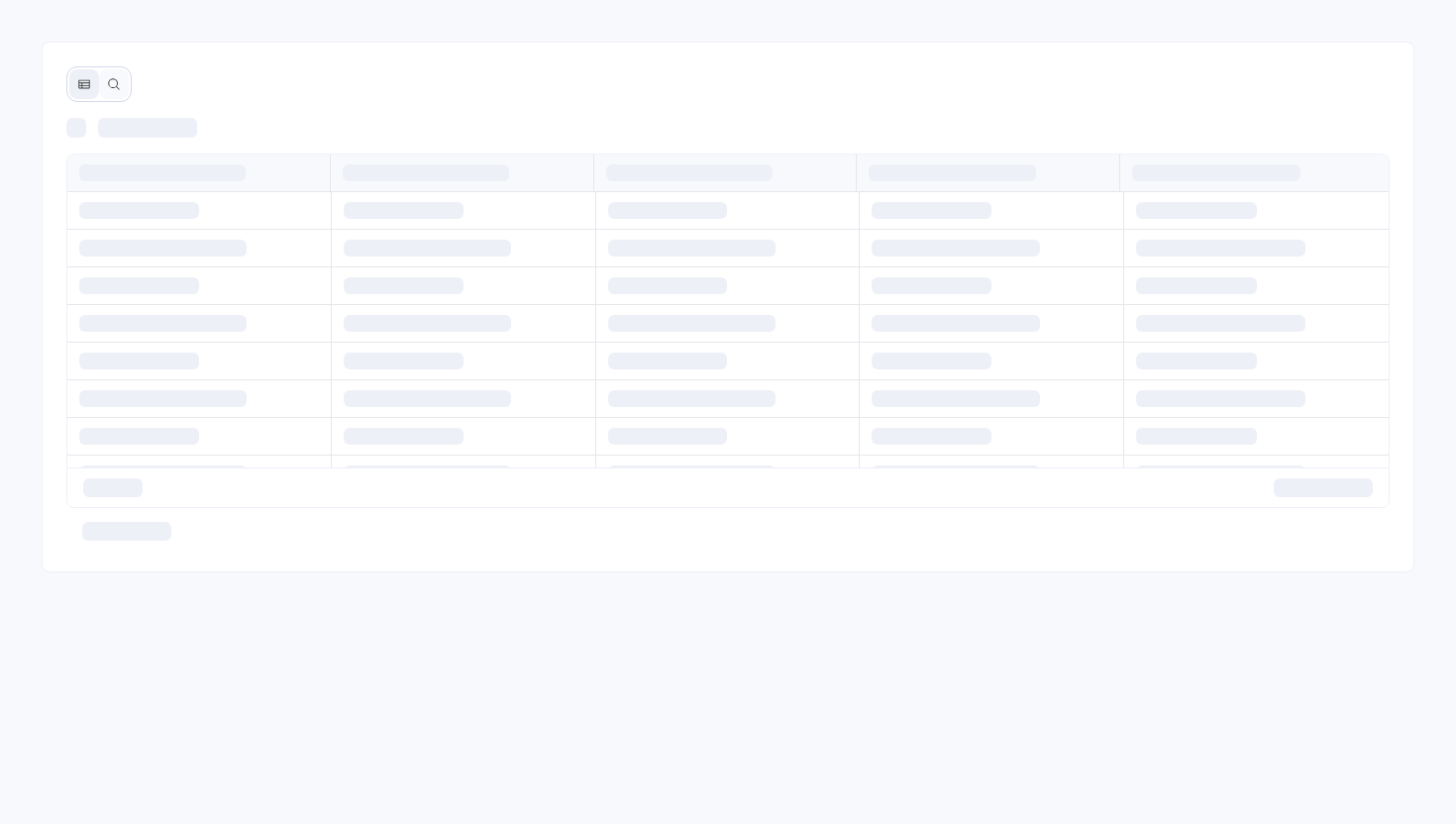 scroll, scrollTop: 0, scrollLeft: 0, axis: both 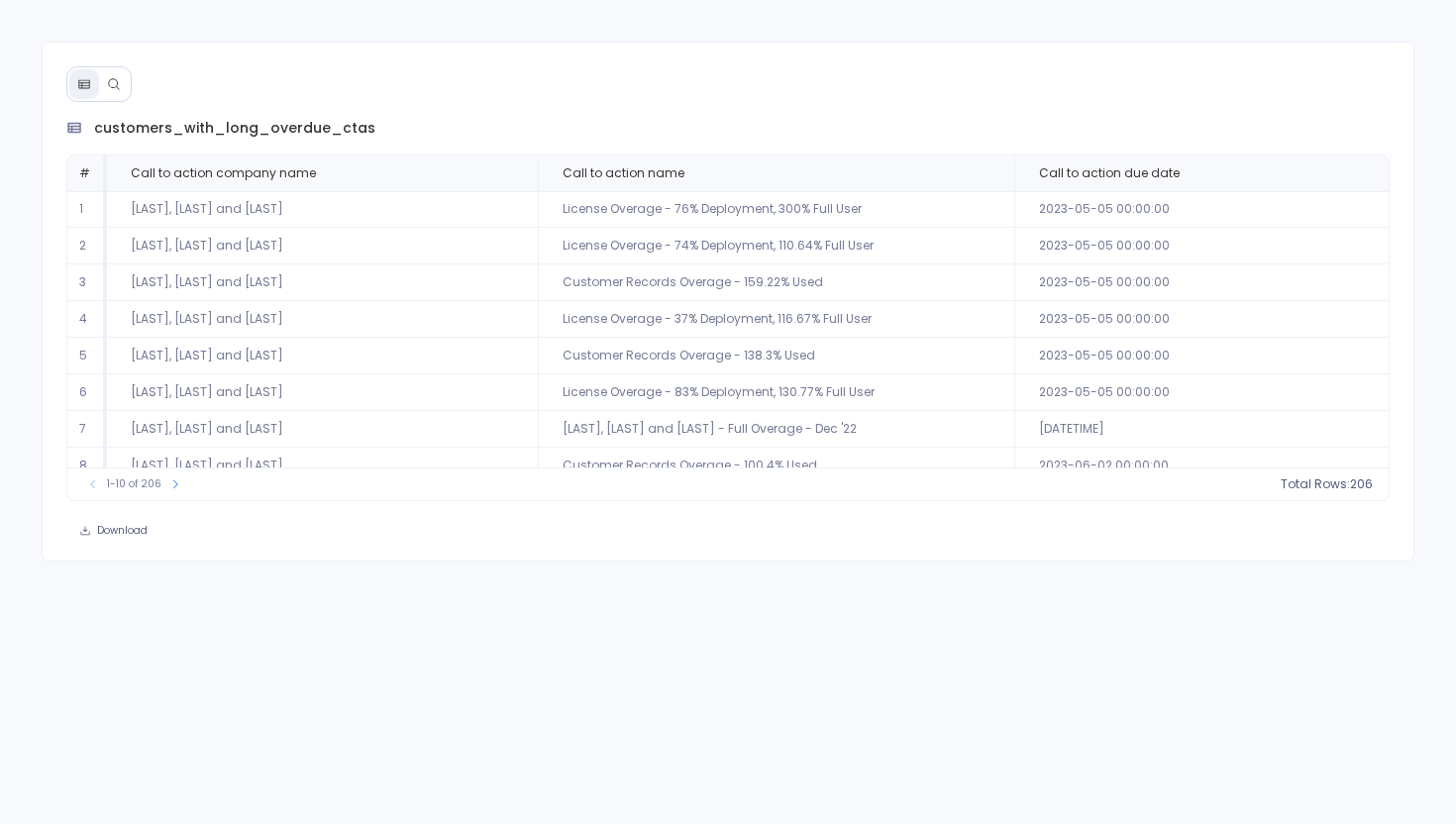 click 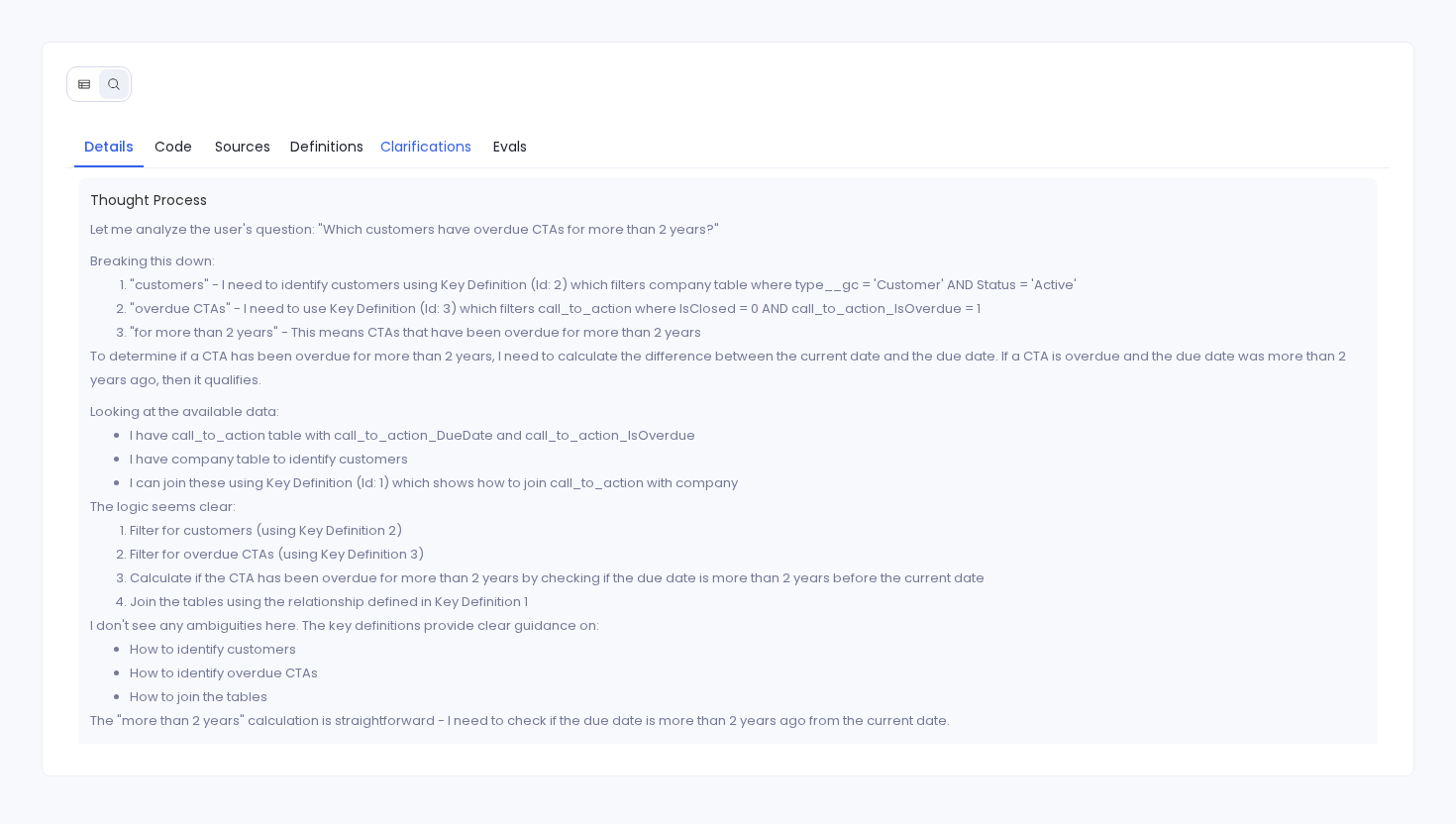 click on "Clarifications" at bounding box center (426, 147) 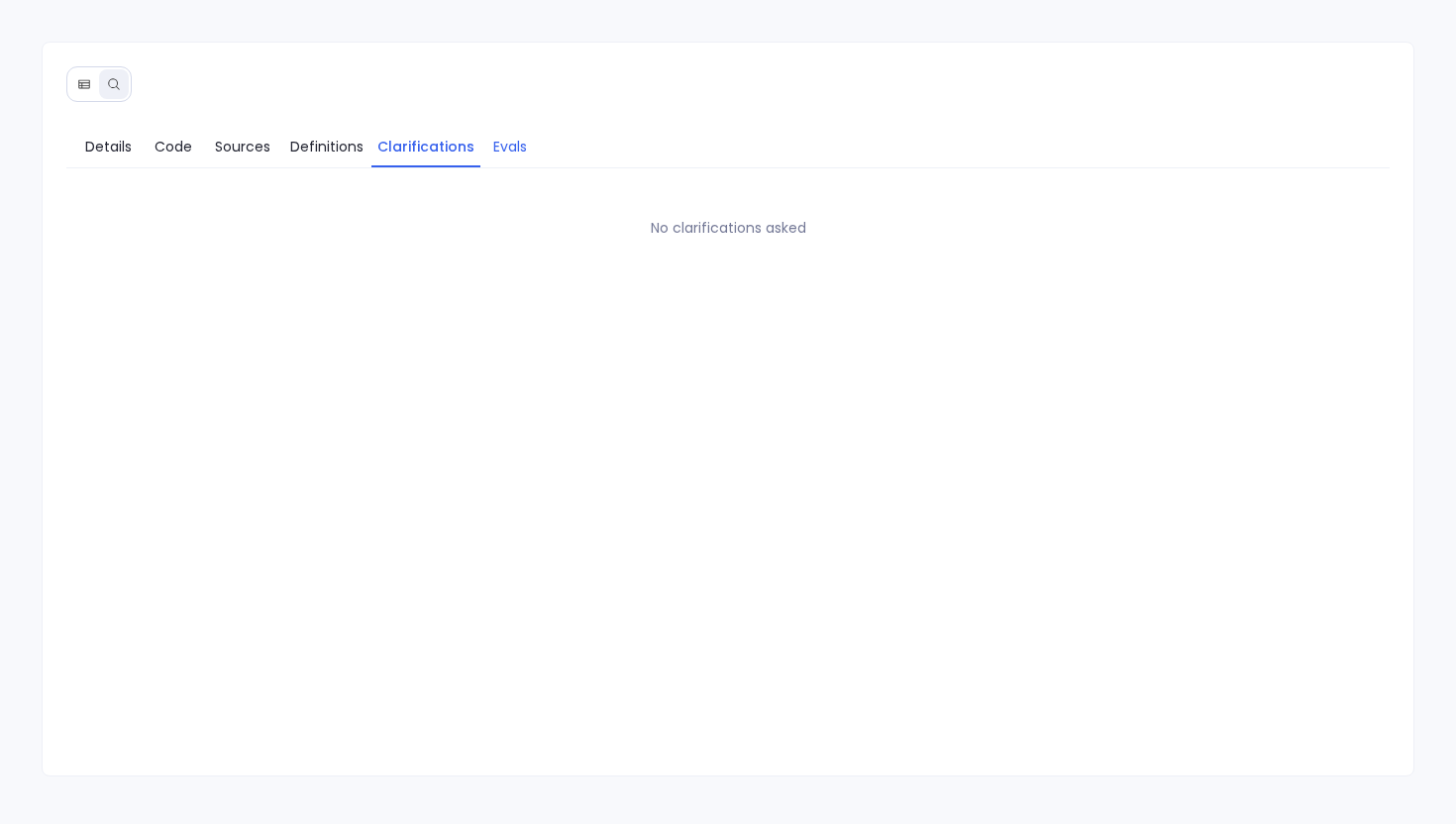 click on "Evals" at bounding box center [510, 147] 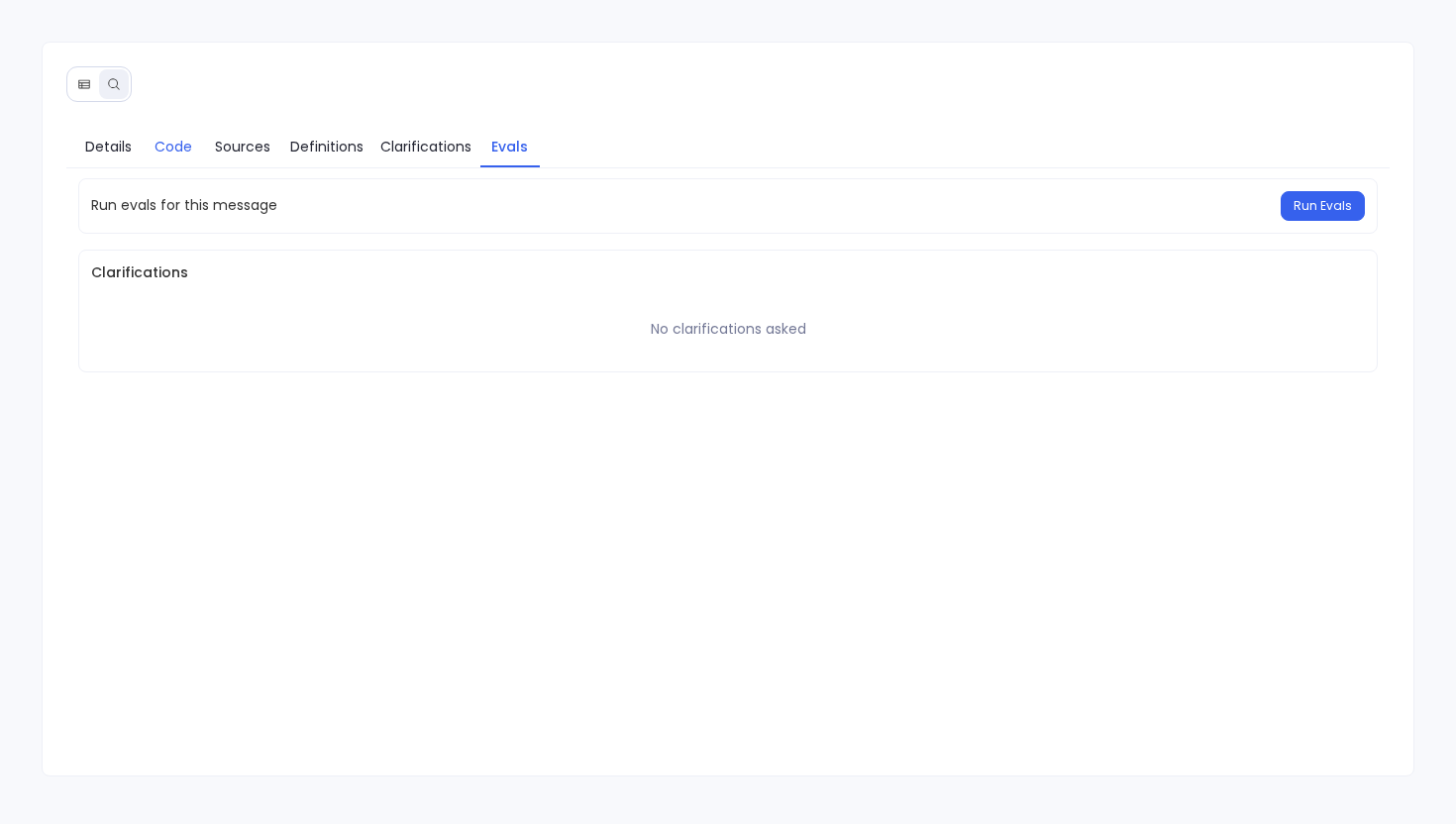 click on "Code" at bounding box center [173, 147] 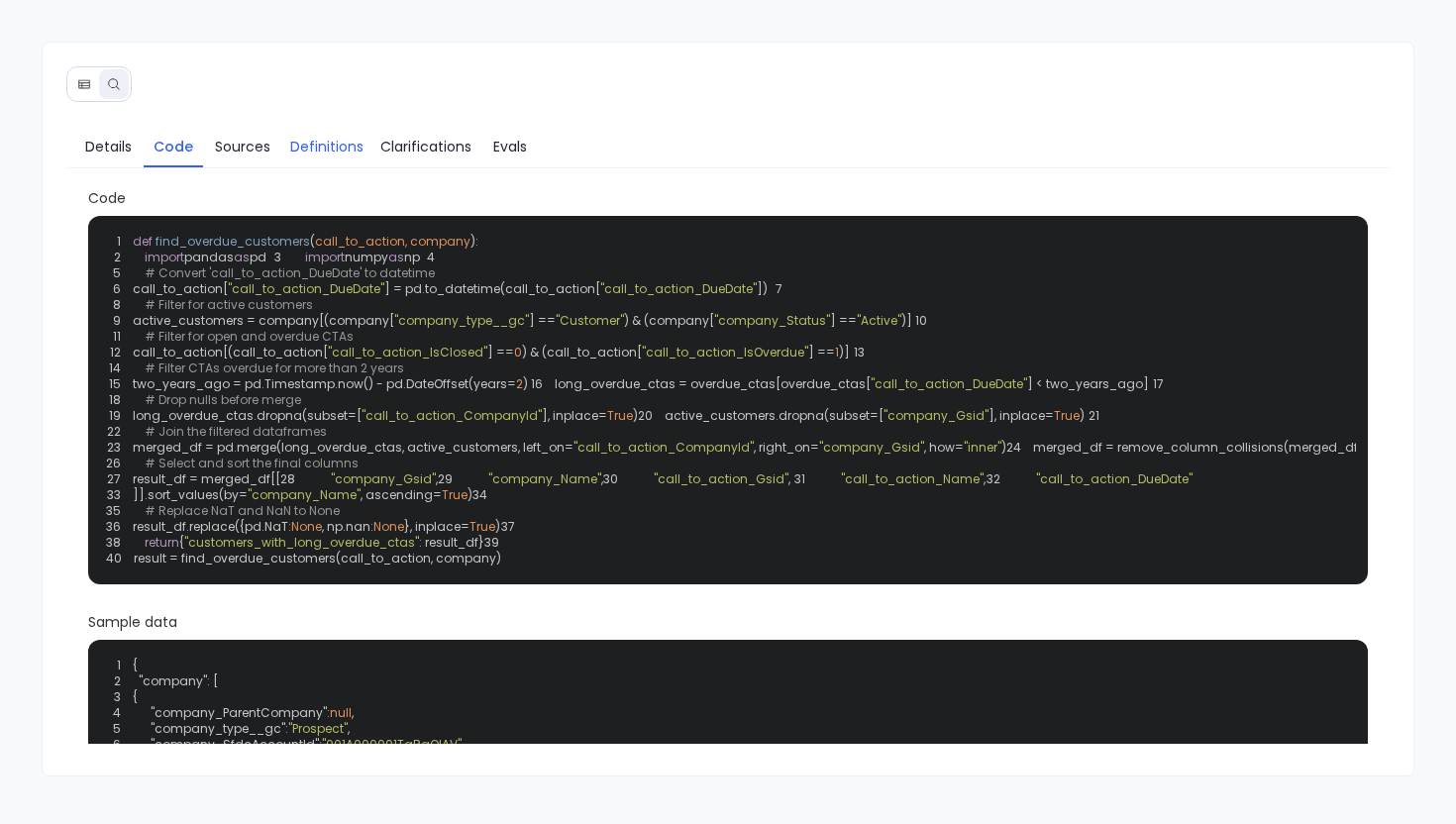 click on "Definitions" at bounding box center (327, 147) 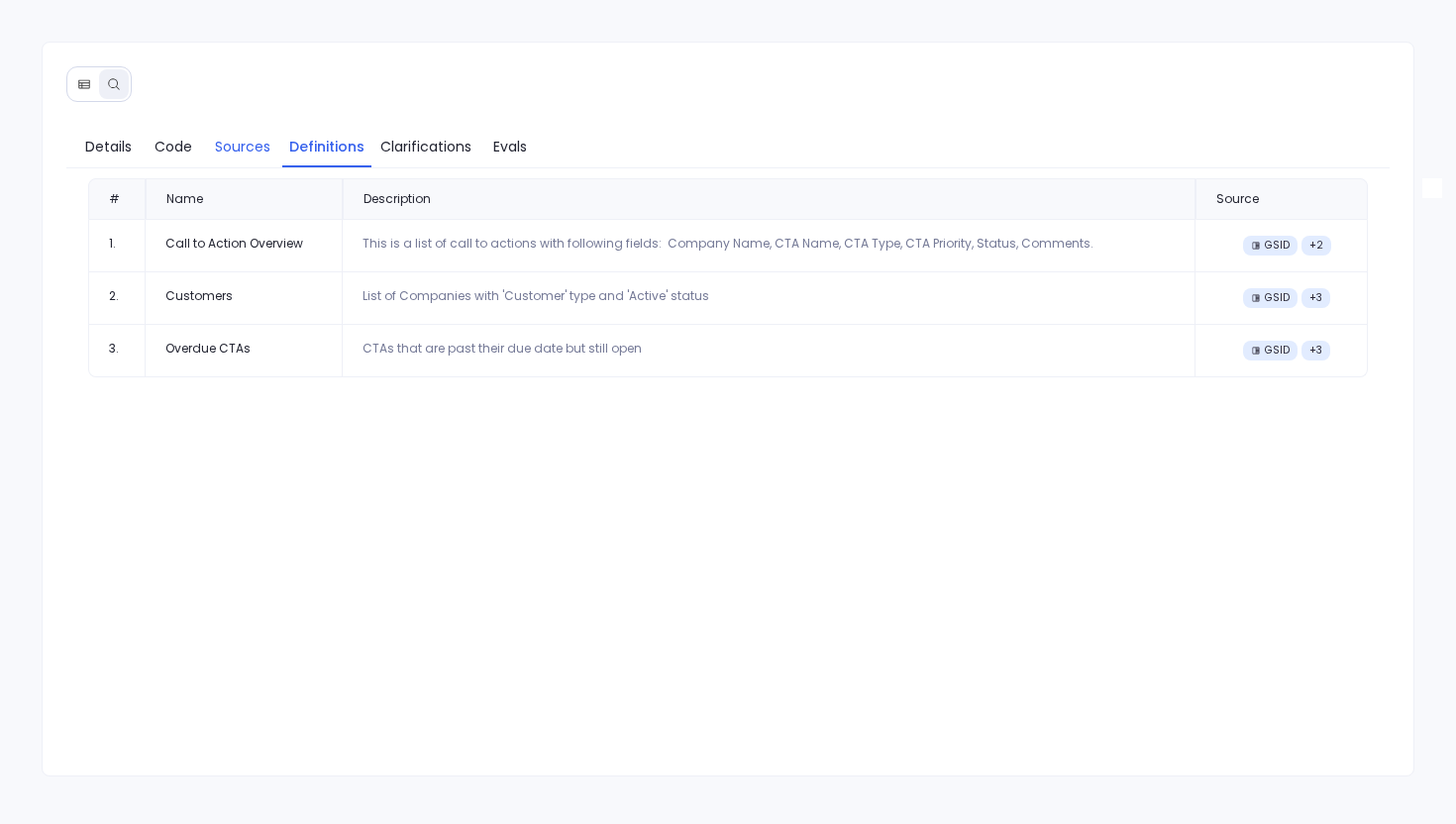 click on "Sources" at bounding box center (243, 147) 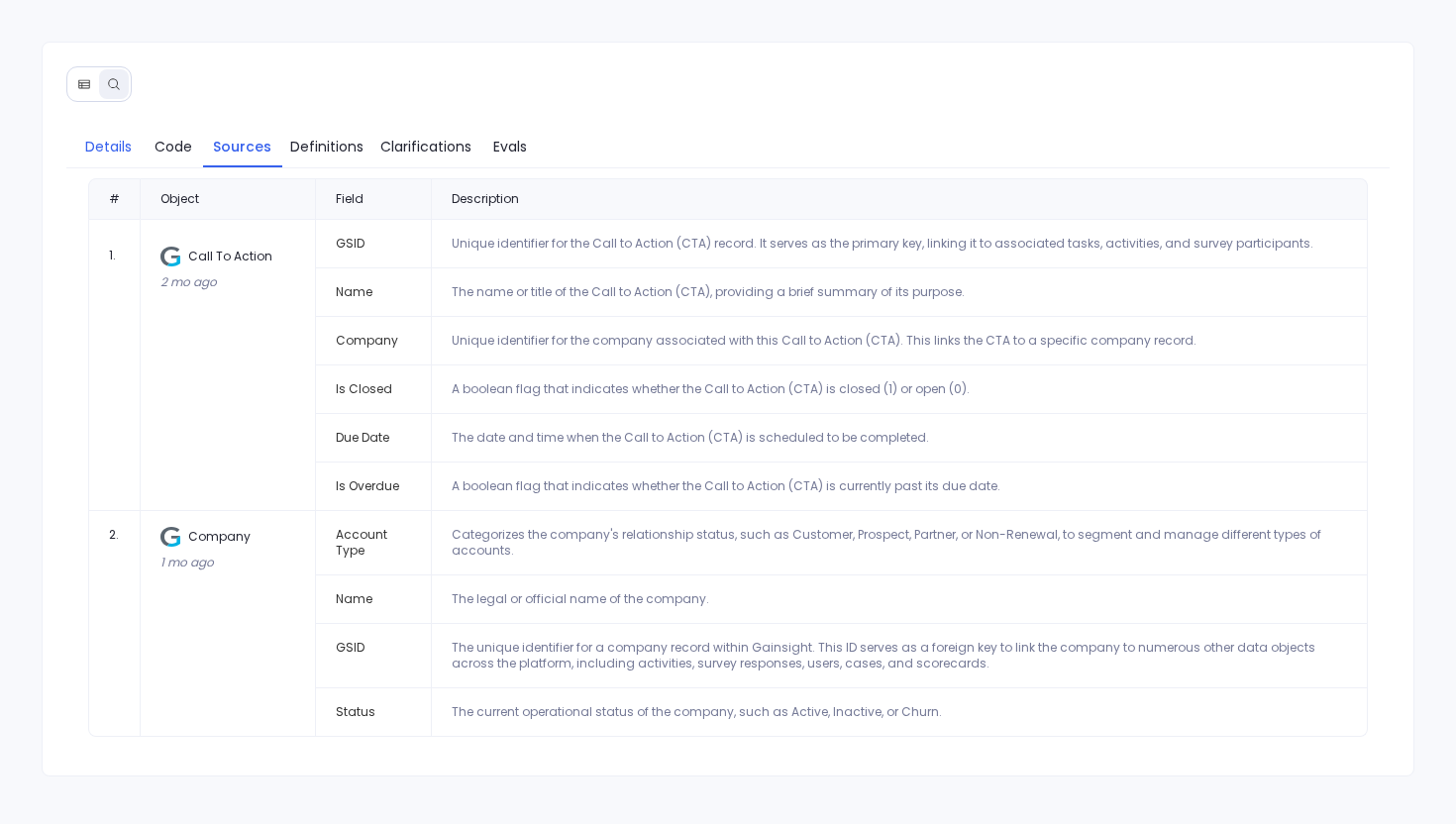 click on "Details" at bounding box center [108, 147] 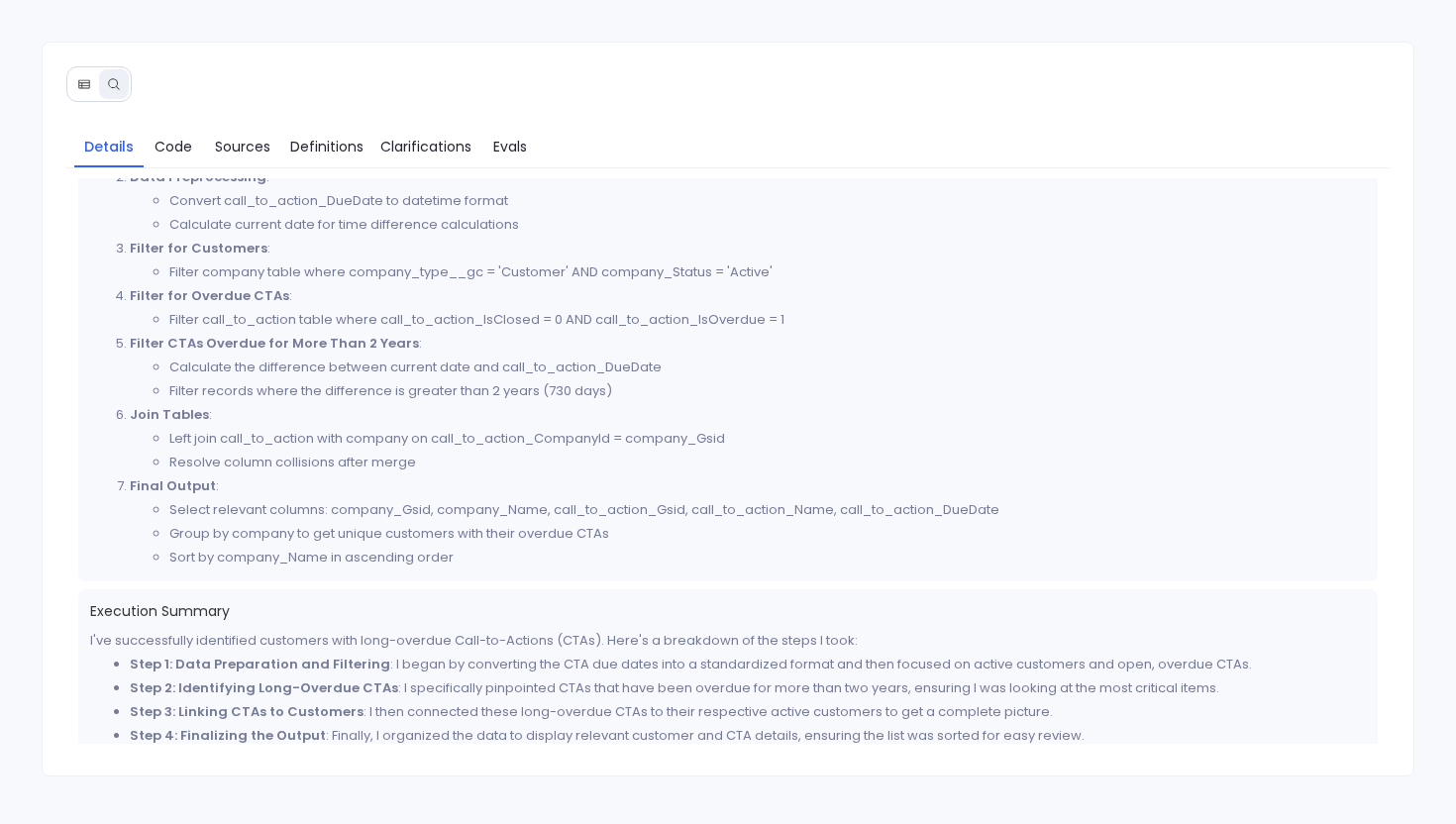 scroll, scrollTop: 737, scrollLeft: 0, axis: vertical 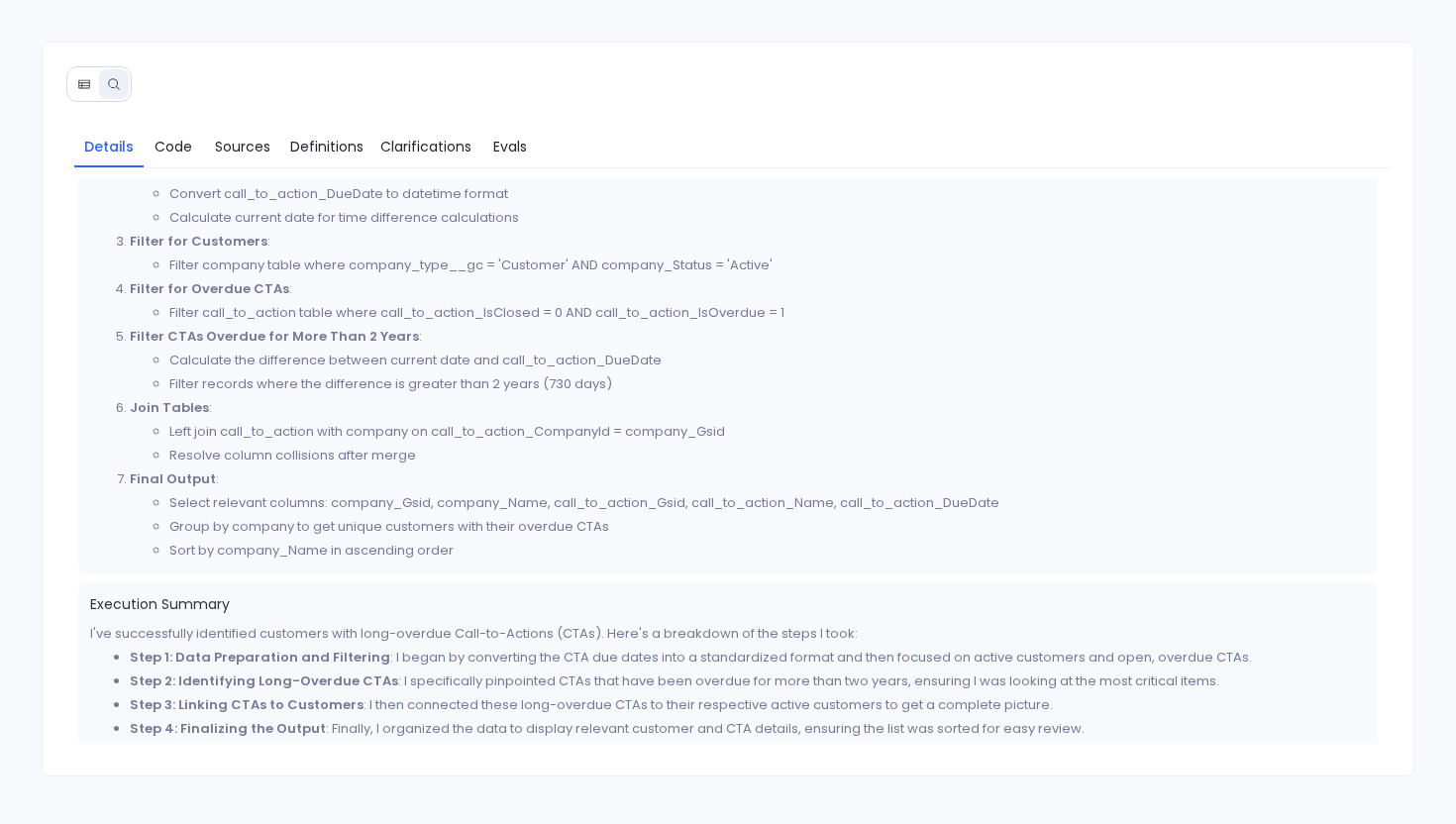 click at bounding box center (99, 84) 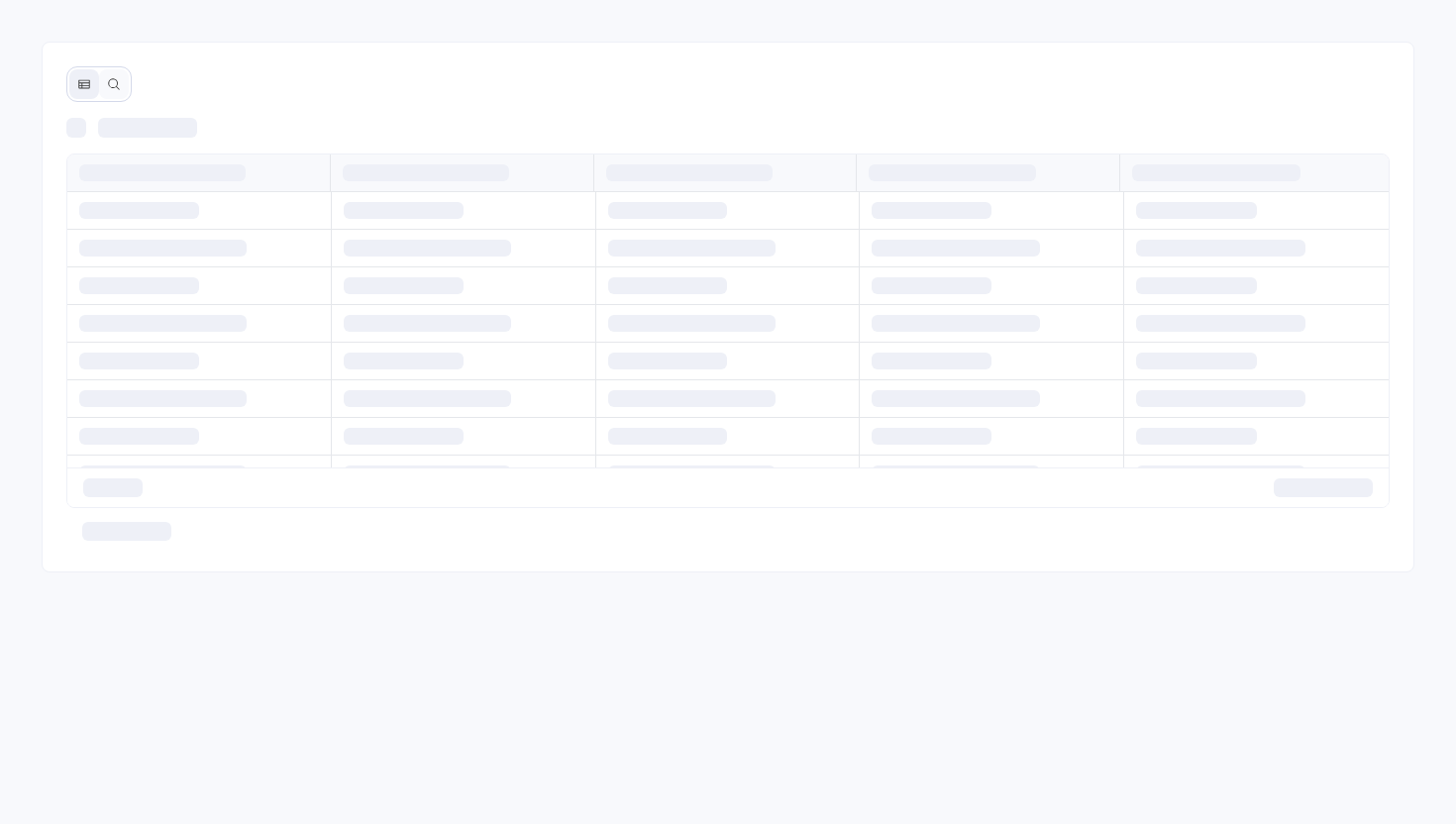 scroll, scrollTop: 0, scrollLeft: 0, axis: both 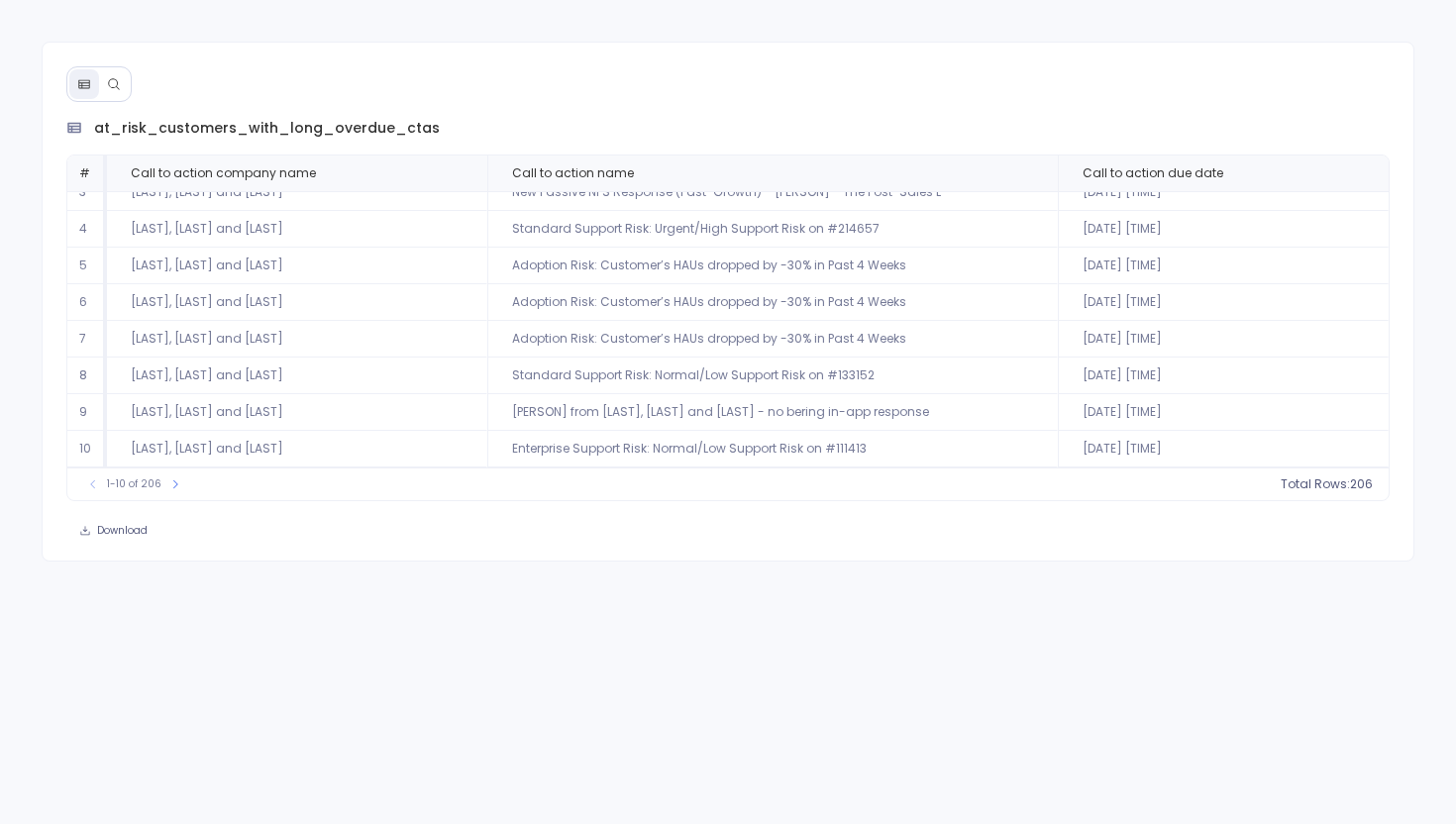 click 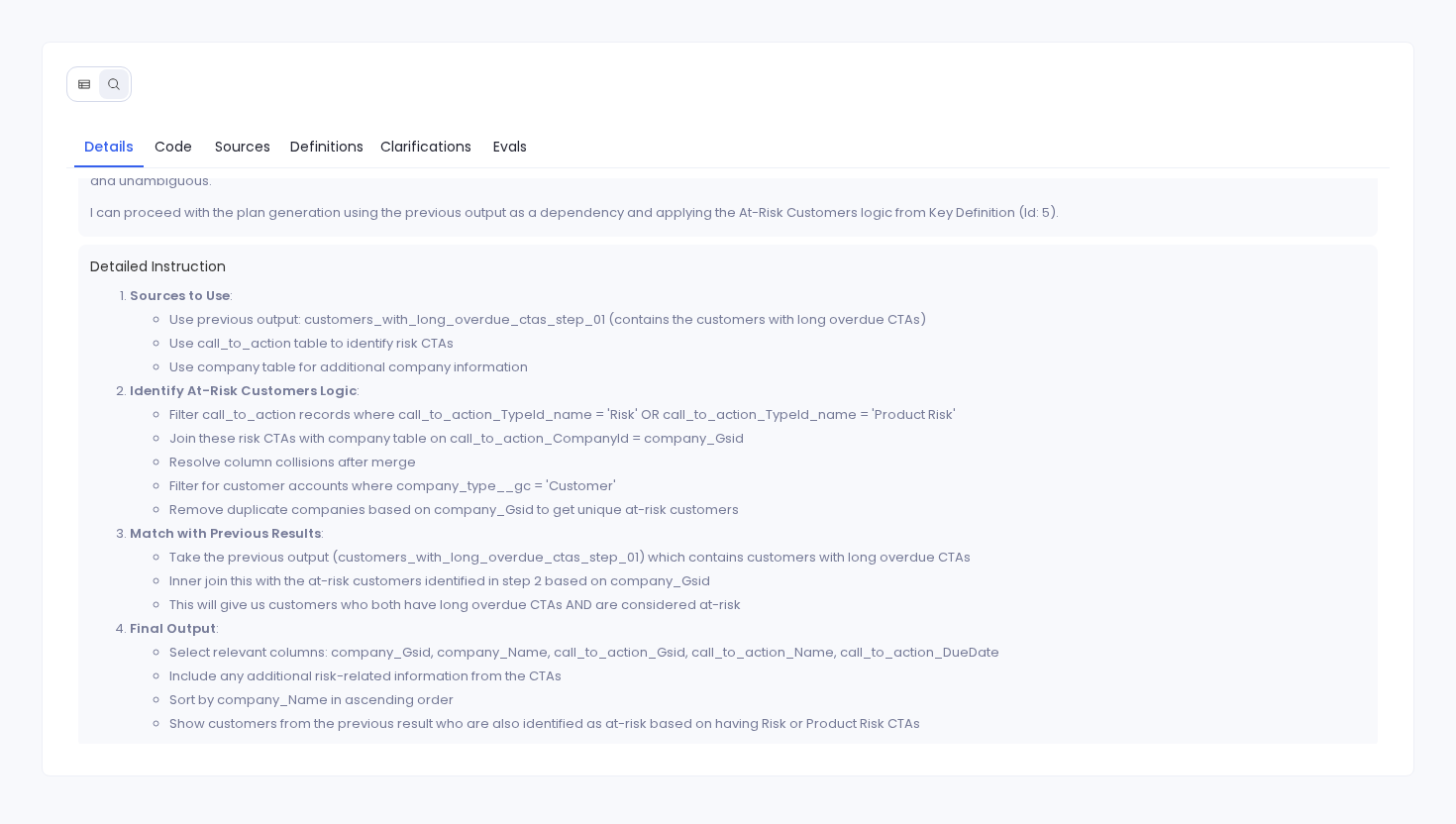 scroll, scrollTop: 408, scrollLeft: 0, axis: vertical 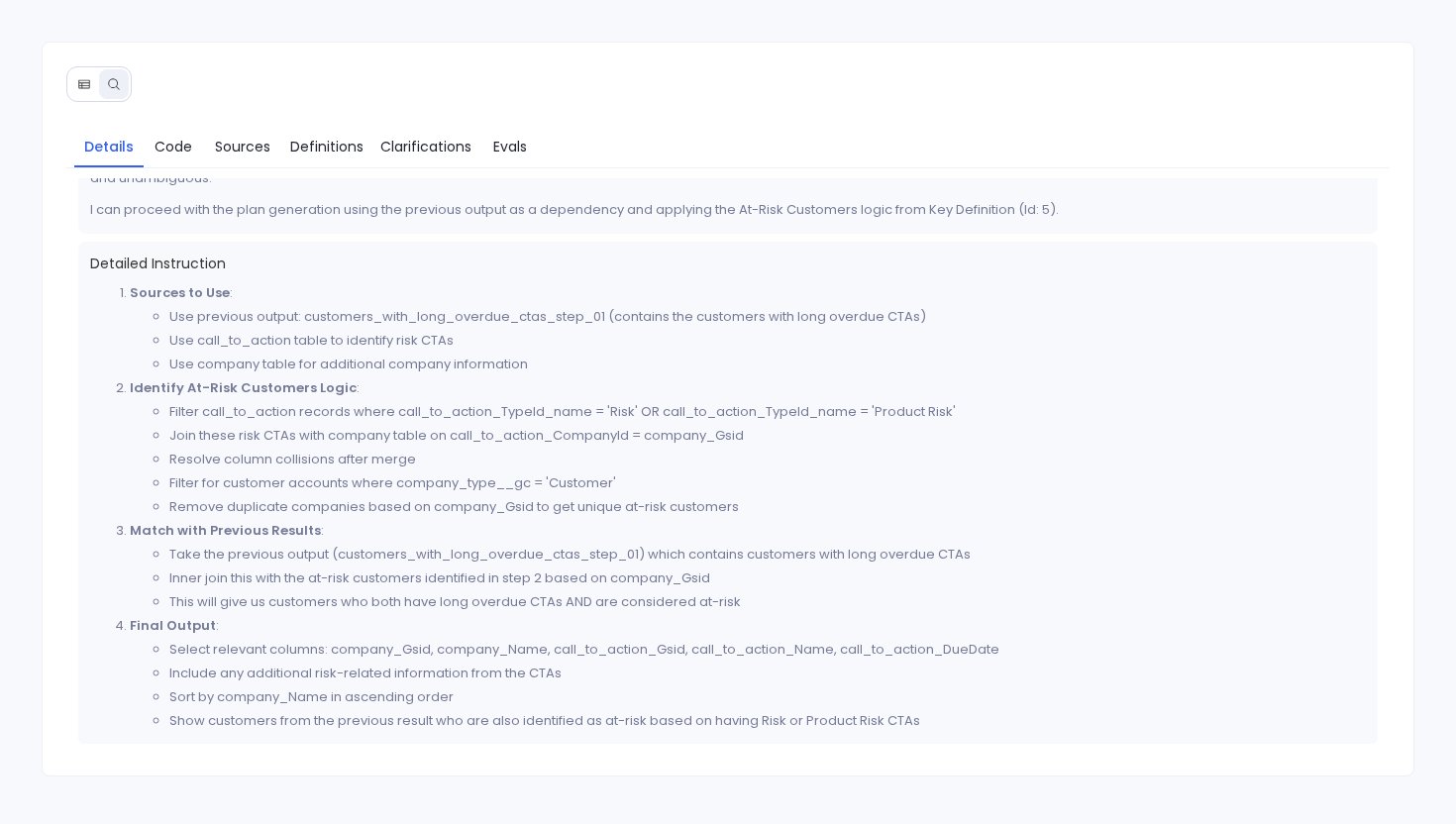 click at bounding box center (84, 84) 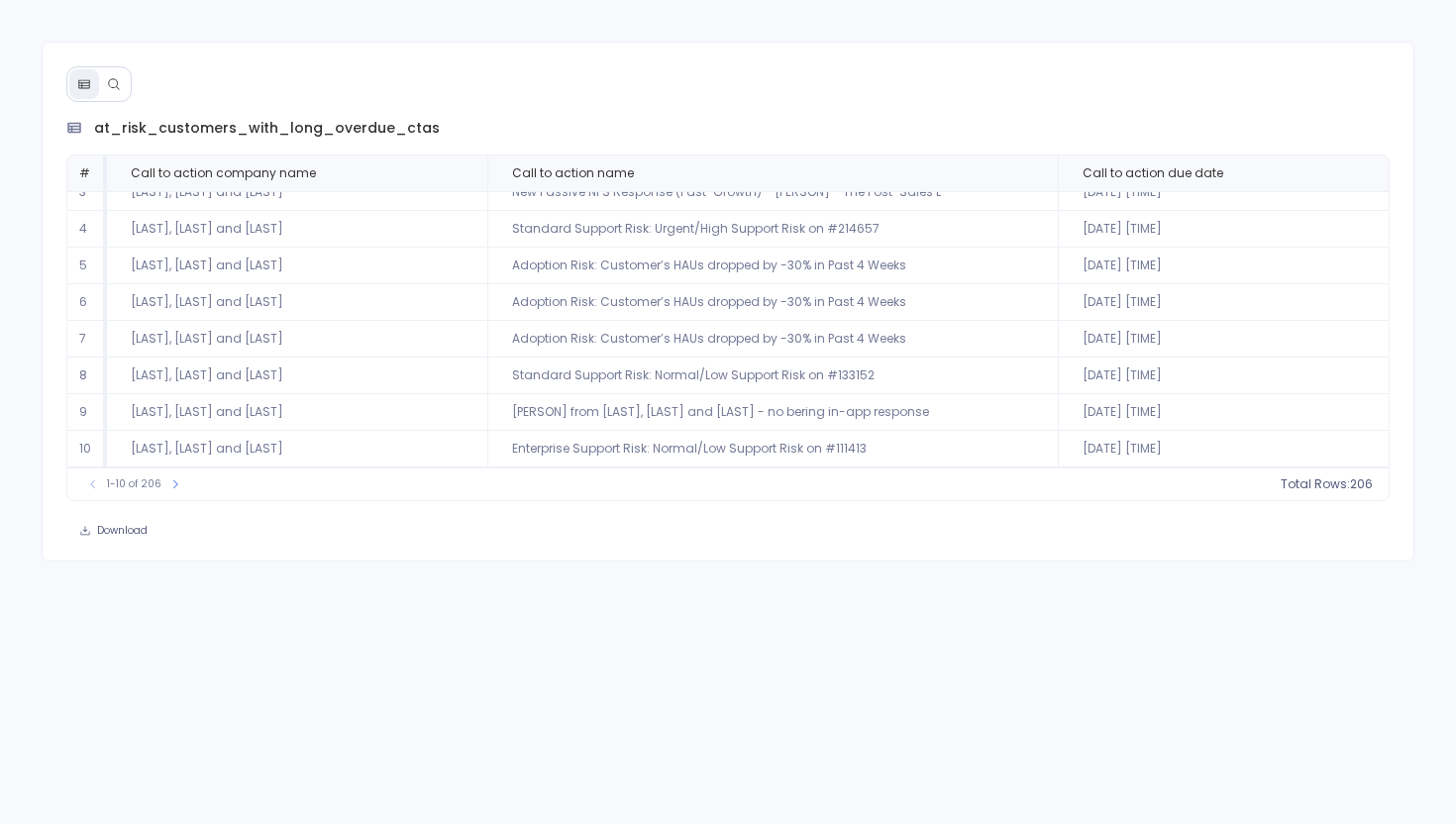 scroll, scrollTop: 0, scrollLeft: 0, axis: both 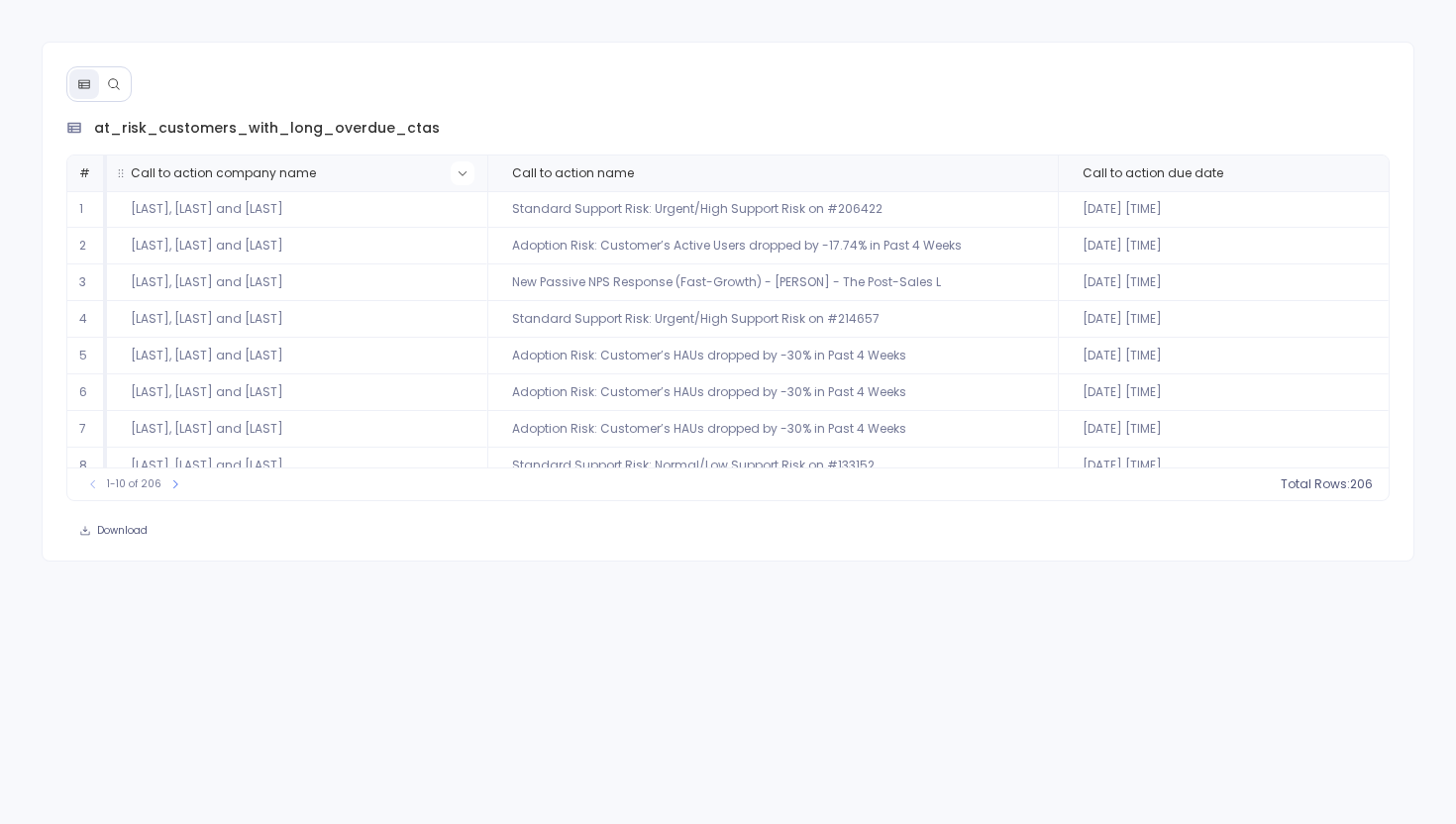 click 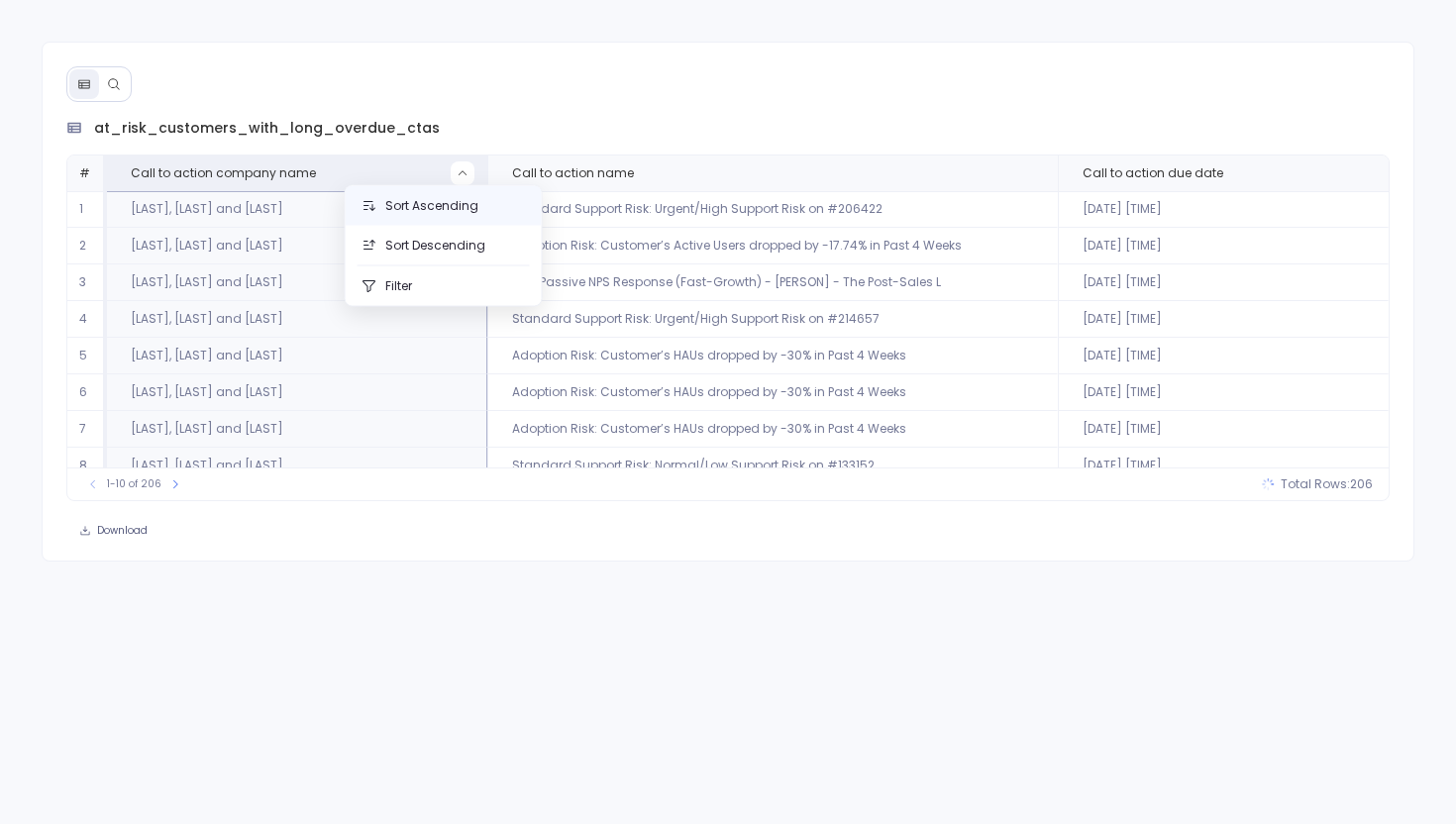 click on "Sort Ascending" at bounding box center [444, 206] 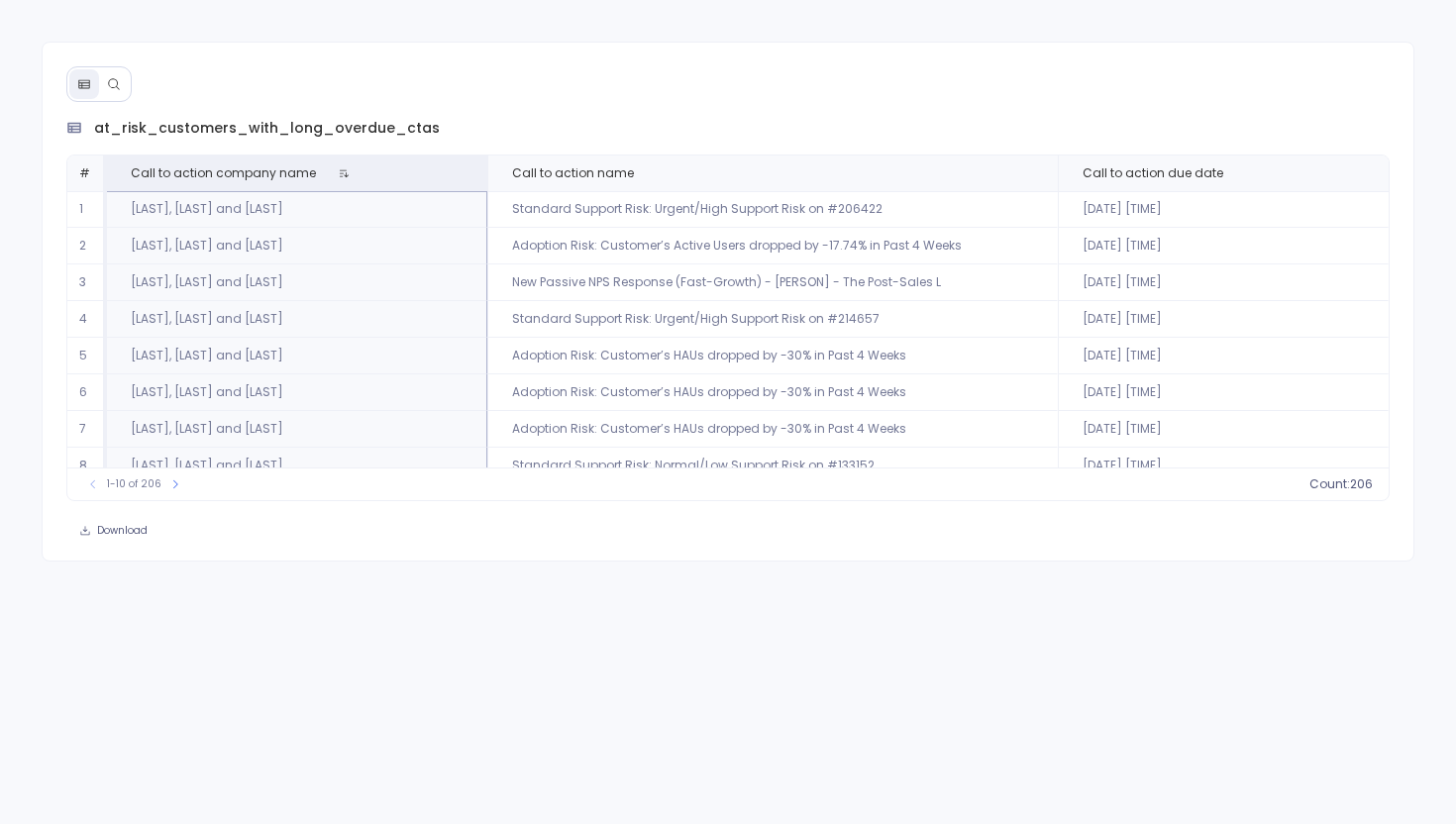 click on "at_risk_customers_with_long_overdue_ctas # Call to action company name Call to action name Call to action due date 1 Abbott, Mayer and Bechtelar Standard Support Risk: Urgent/High Support Risk on #206422 2022-12-03 11:30:00 2 Abshire, Lang and Wilderman Adoption Risk: Customer’s Active Users dropped by -17.74% in Past 4 Weeks 2024-10-16 11:30:00 3 Ankunding, Crona and O'Connell New Passive NPS Response (Fast-Growth) - Ariel Benzakein, Pam - The Post-Sales L 2021-08-04 11:30:00 4 Aufderhar, Gibson and Howe Standard Support Risk: Urgent/High Support Risk on #214657 2023-02-25 11:30:00 5 Barrows, Larson and D'Amore Adoption Risk: Customer’s HAUs dropped by -30% in Past 4 Weeks 2023-02-01 11:30:00 6 Barrows, Larson and D'Amore Adoption Risk: Customer’s HAUs dropped by -30% in Past 4 Weeks 2023-02-01 11:30:00 7 Barrows, Larson and D'Amore Adoption Risk: Customer’s HAUs dropped by -30% in Past 4 Weeks 2023-02-01 11:30:00 8 Bartoletti, Little and Bernier 2021-06-02 11:30:00 9 Barton, Bruen and Jakubowski 10" at bounding box center (728, 331) 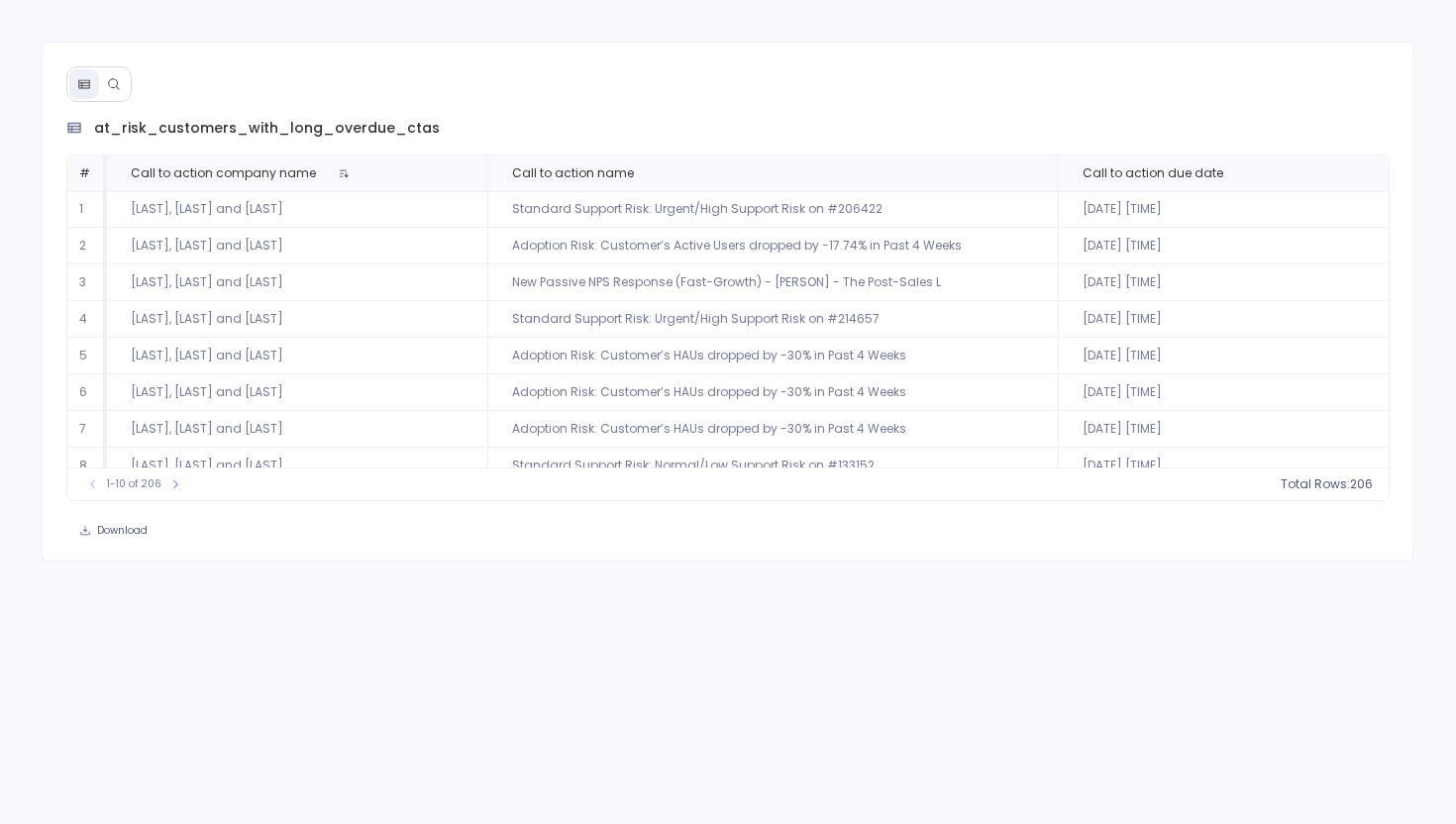 click at bounding box center (114, 84) 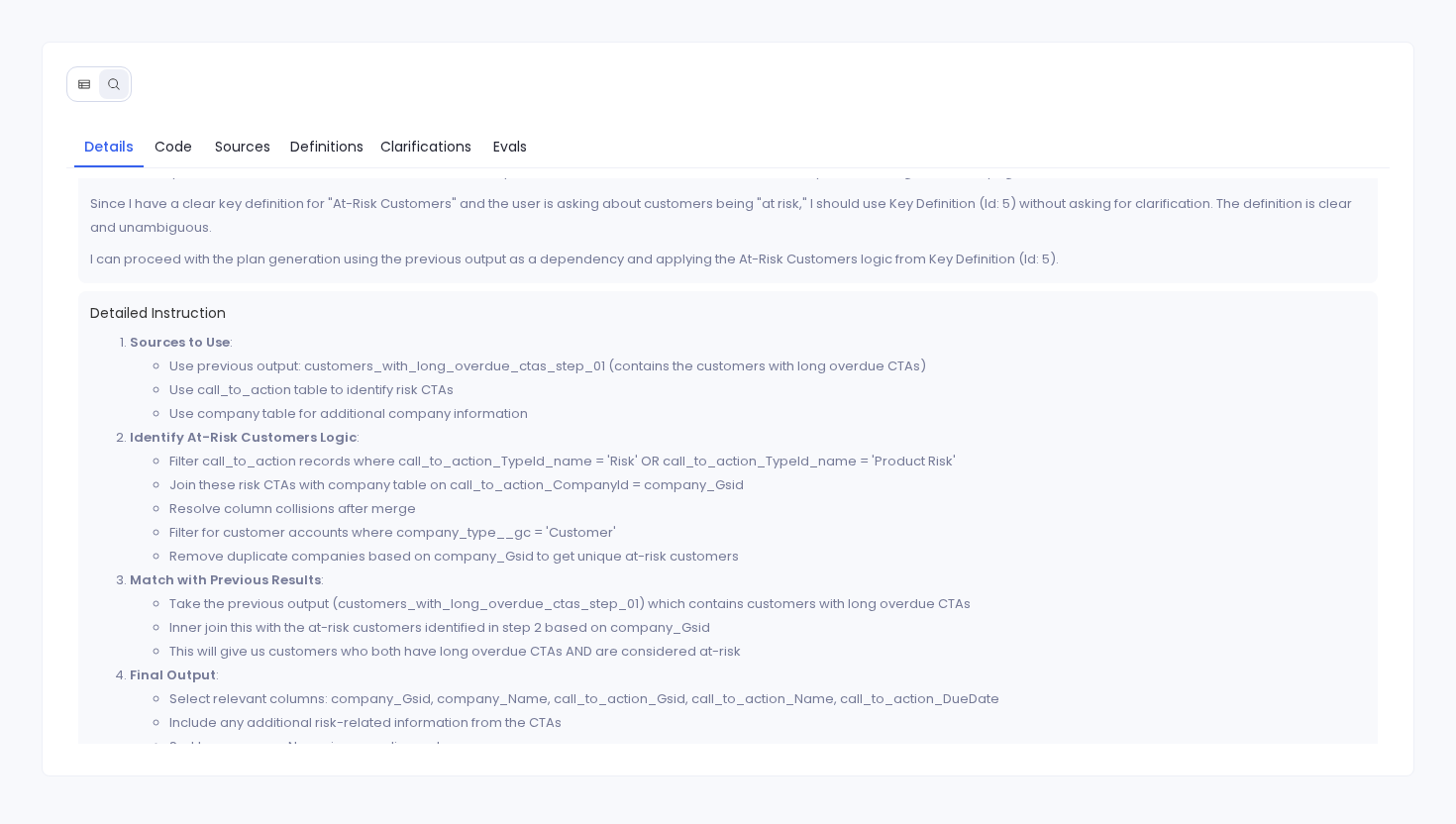 scroll, scrollTop: 408, scrollLeft: 0, axis: vertical 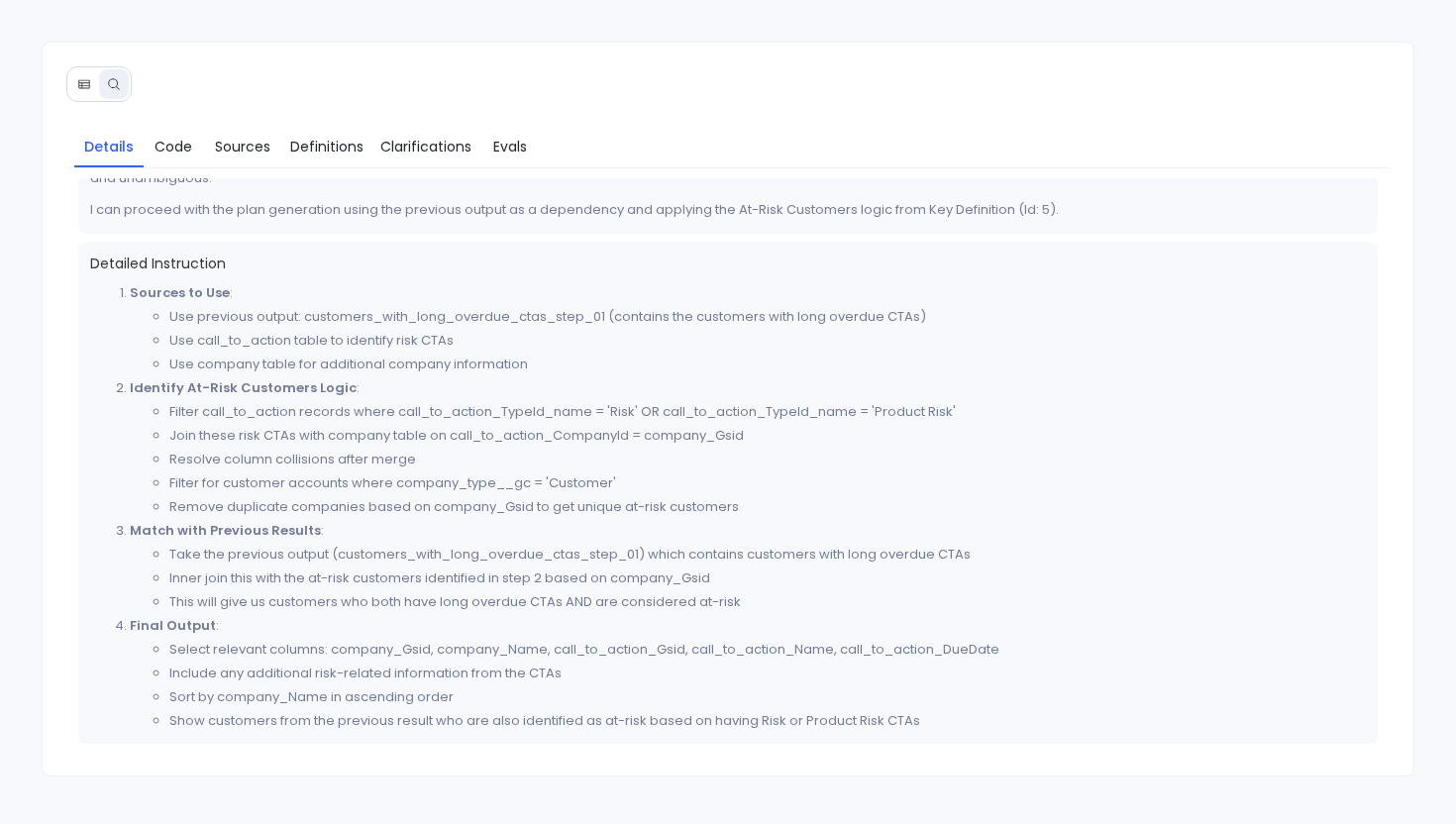 click at bounding box center [84, 84] 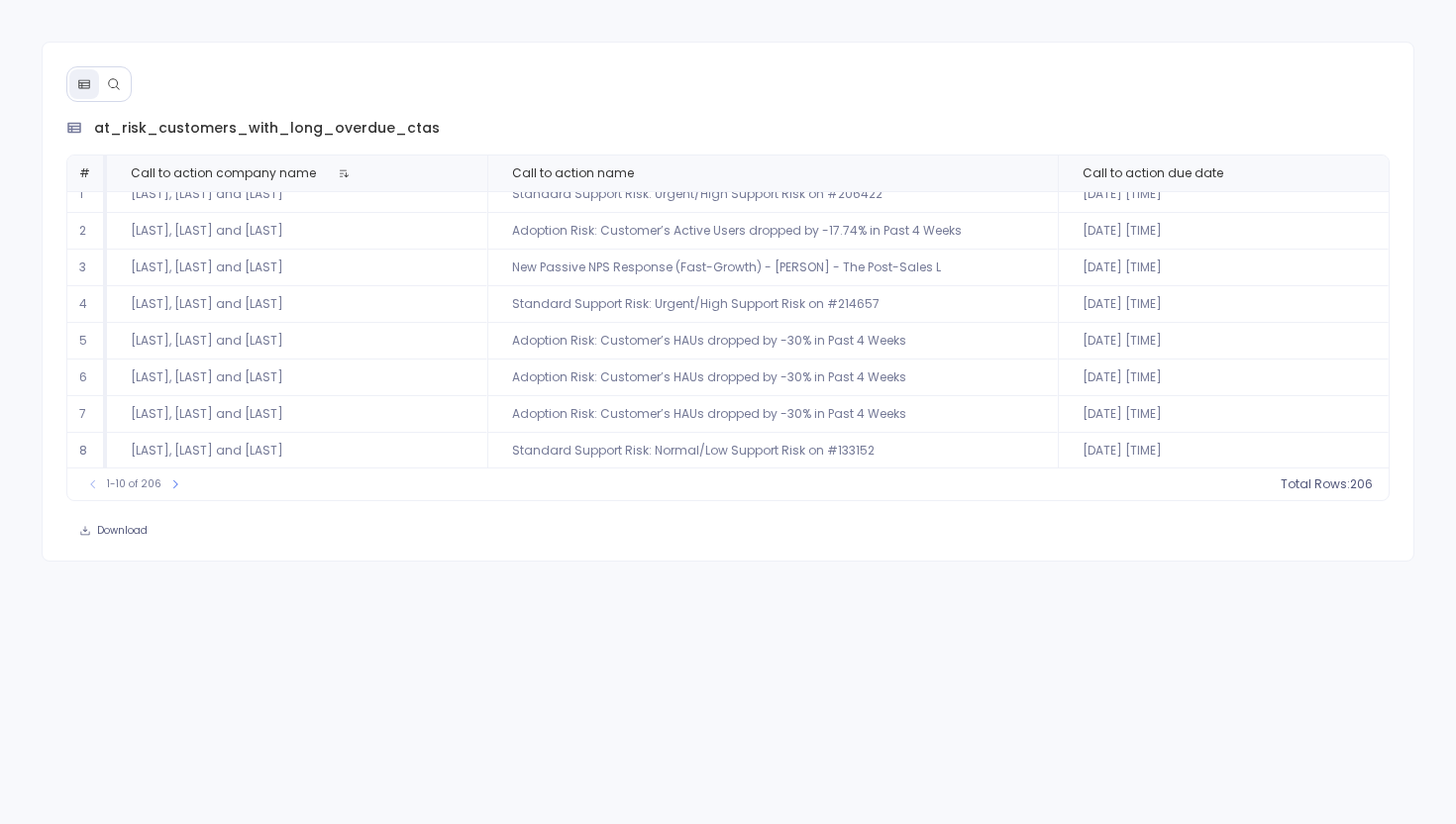 scroll, scrollTop: 0, scrollLeft: 0, axis: both 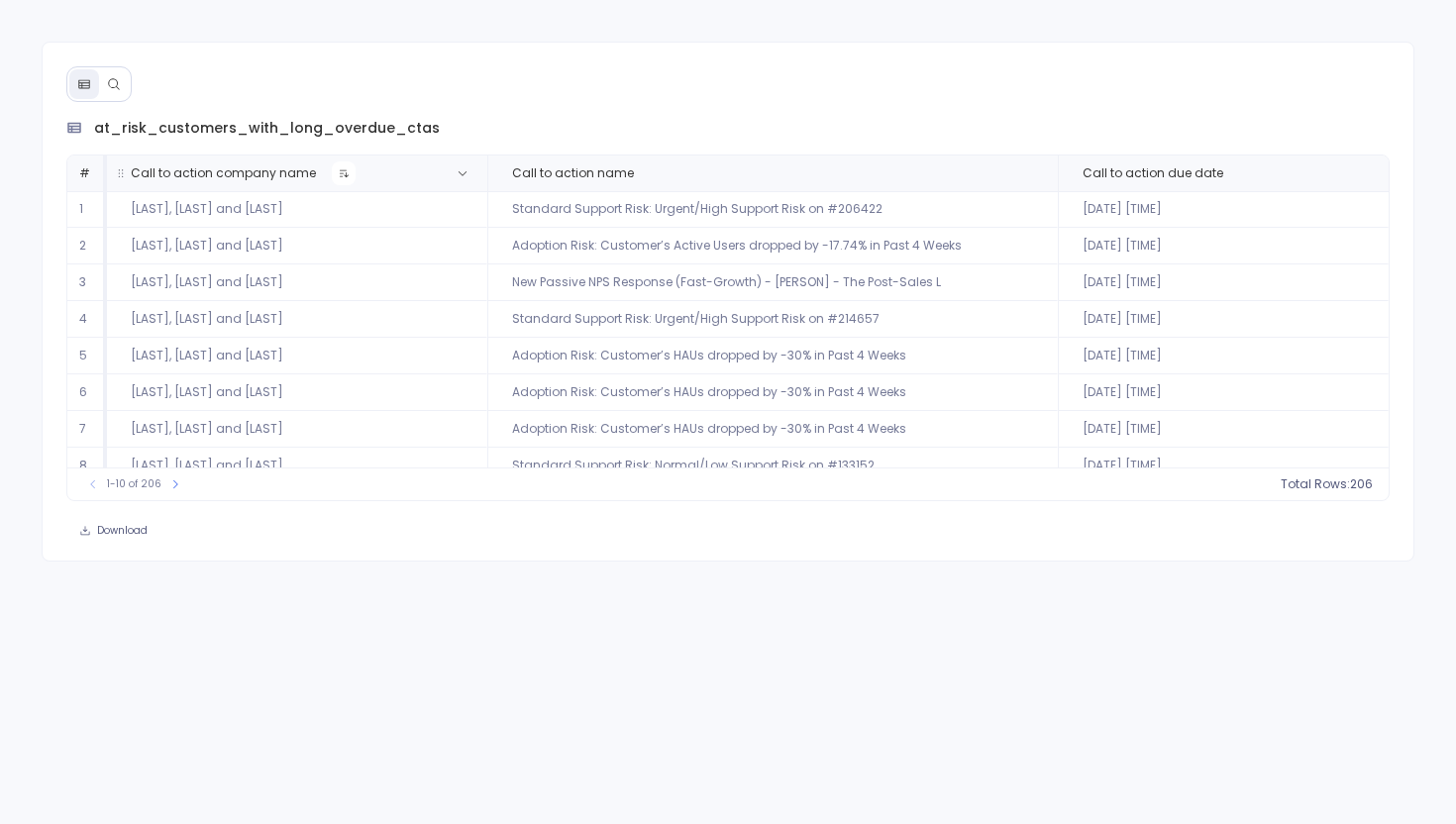 click at bounding box center (344, 173) 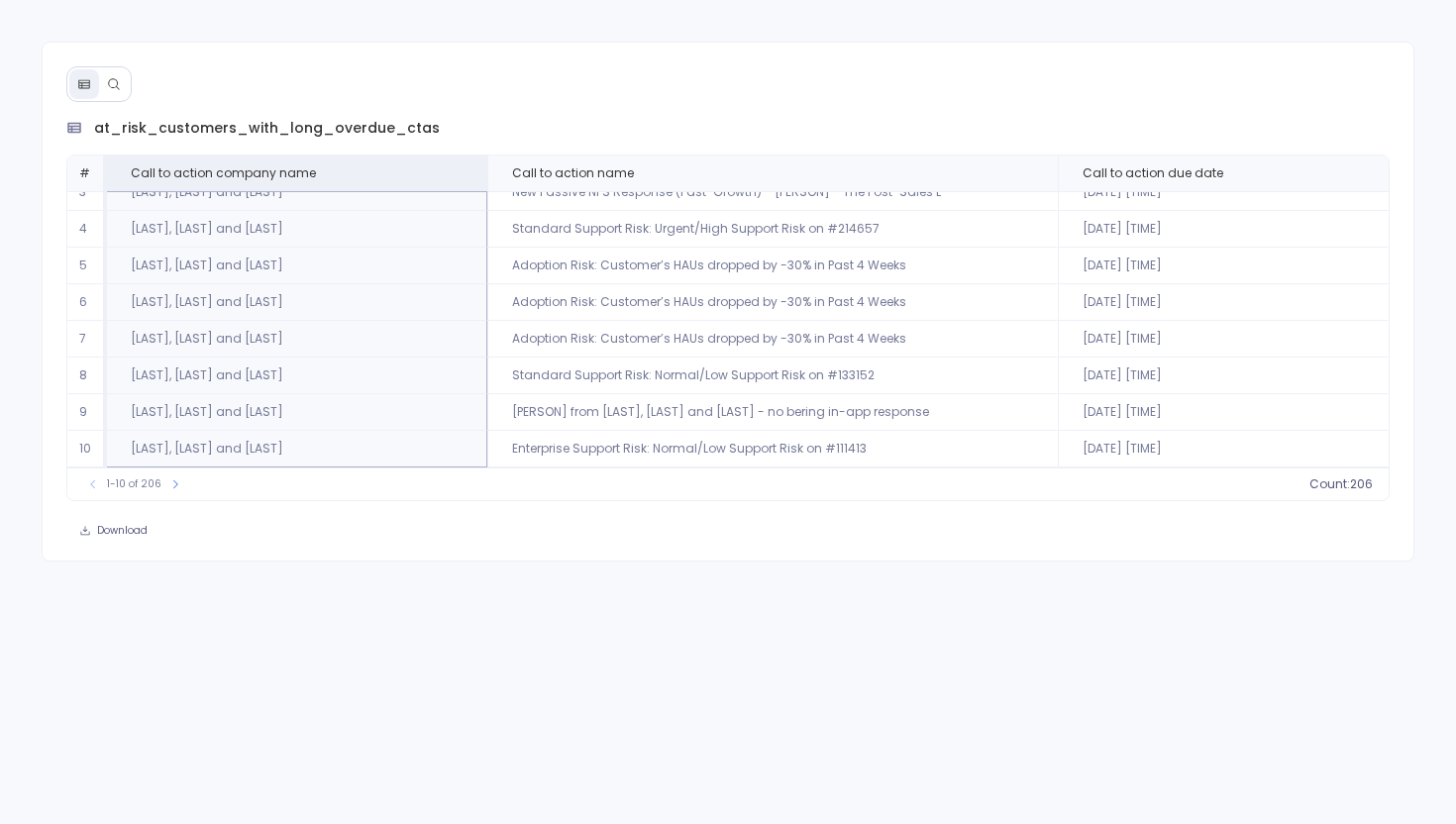 scroll, scrollTop: 0, scrollLeft: 0, axis: both 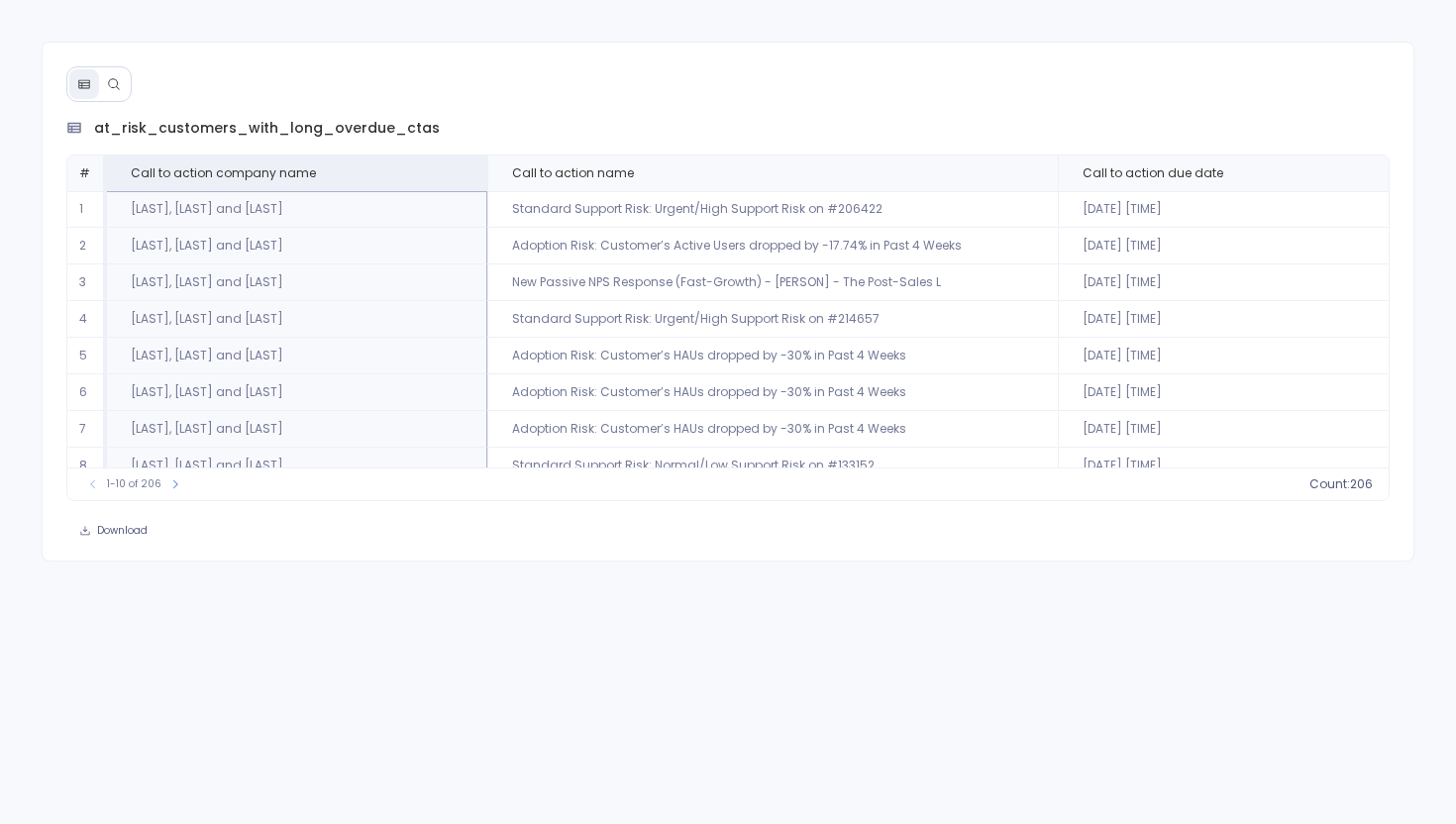 click at bounding box center (114, 84) 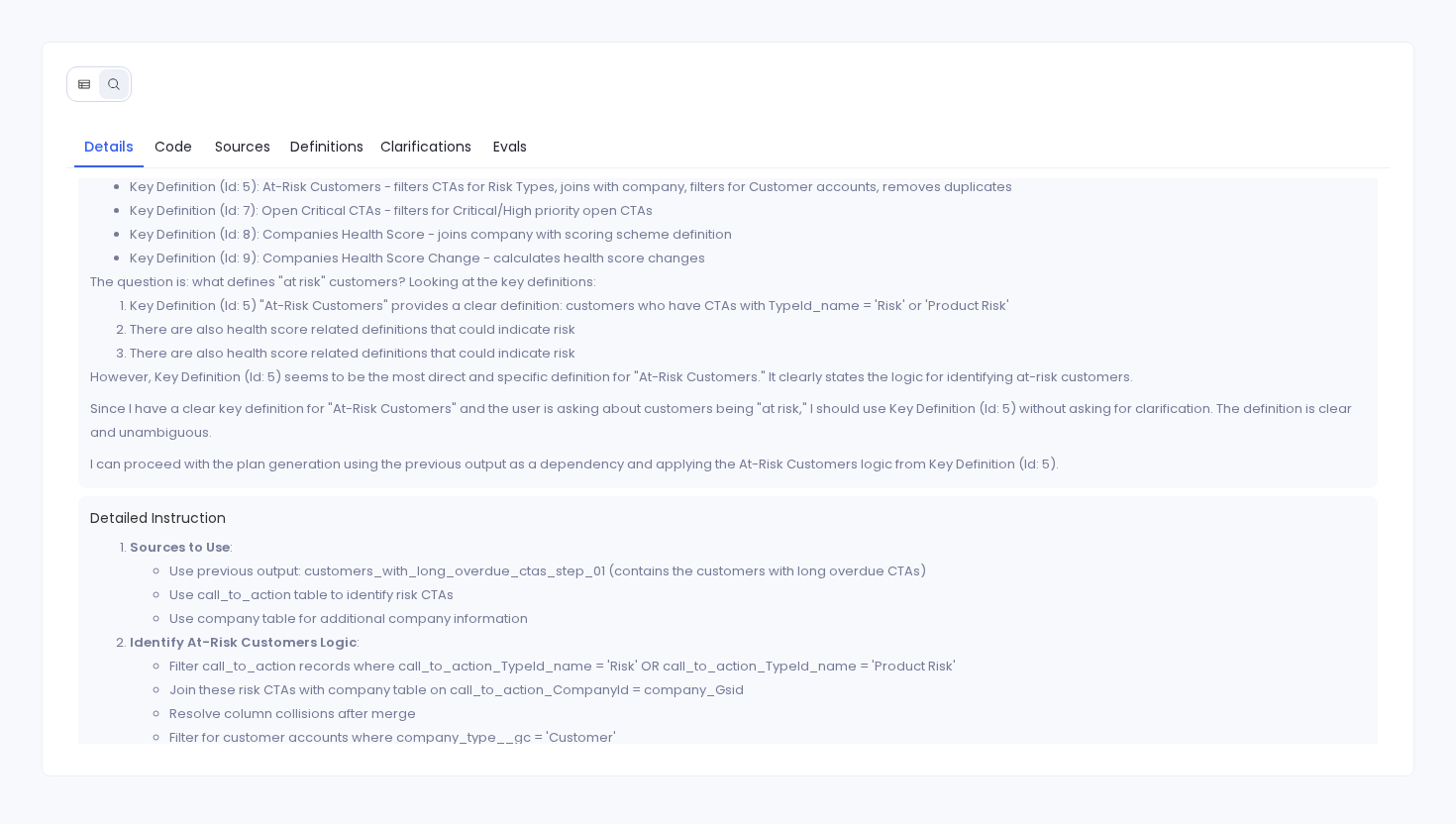 scroll, scrollTop: 408, scrollLeft: 0, axis: vertical 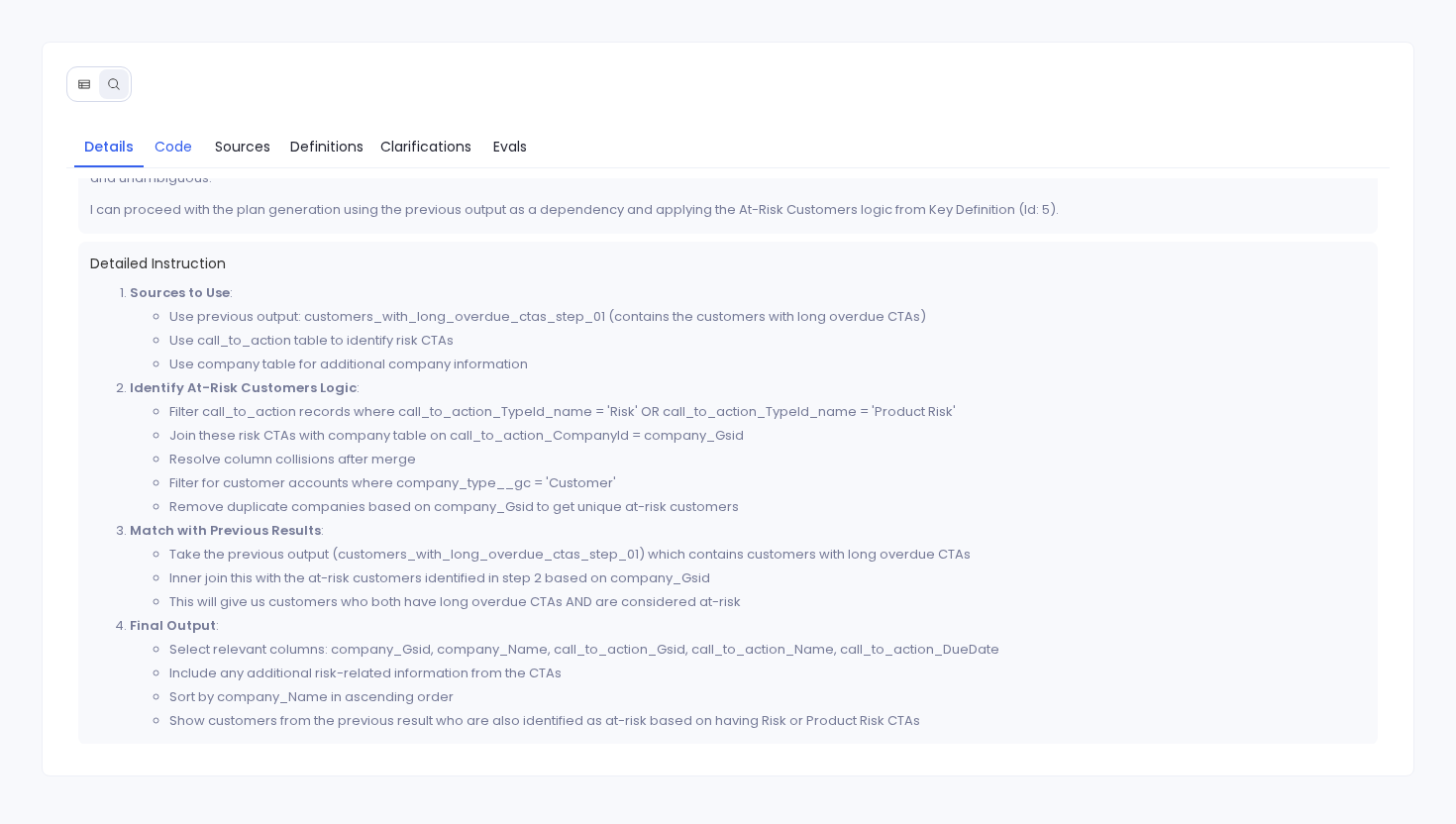 click on "Code" at bounding box center (173, 147) 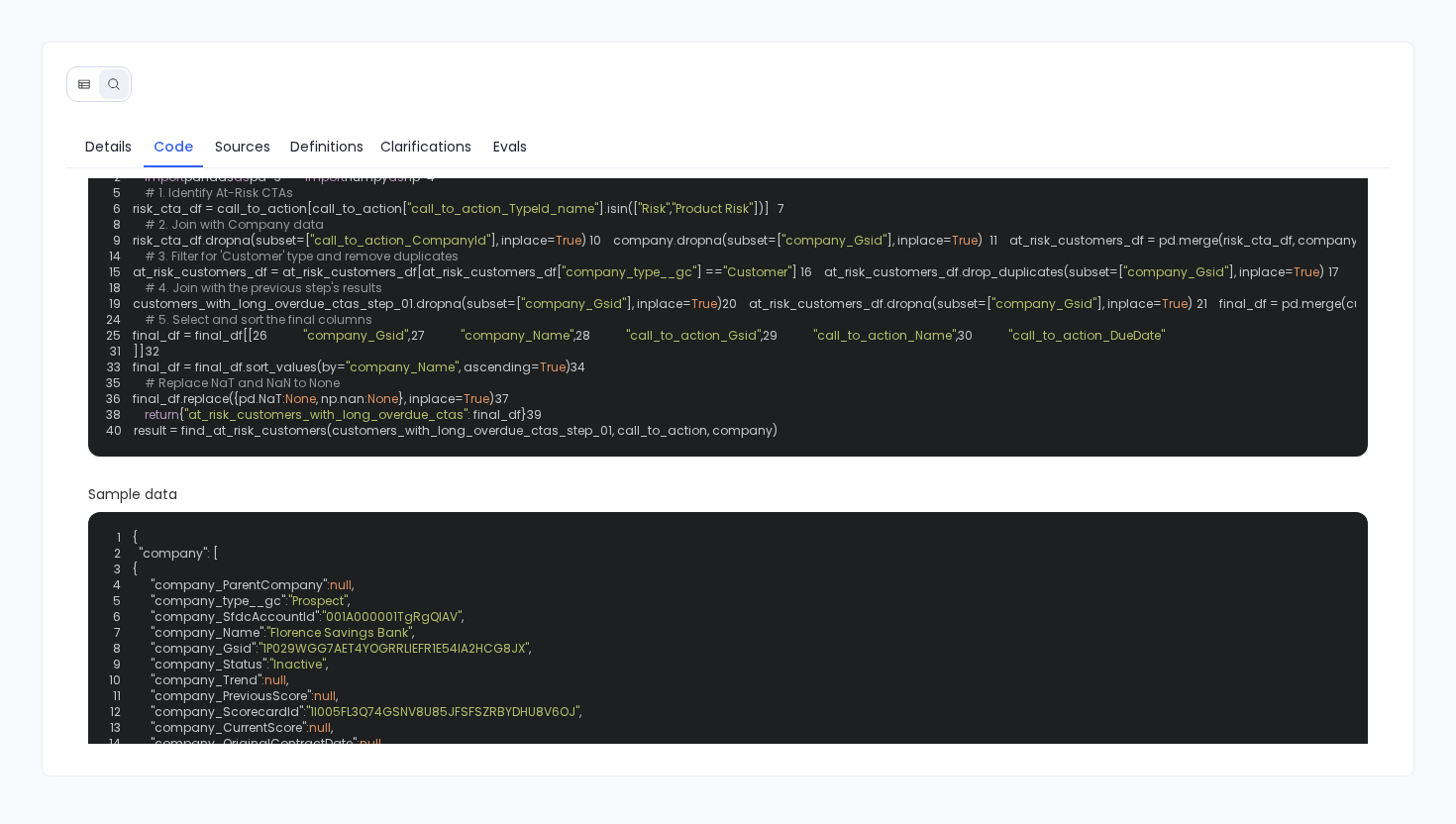 scroll, scrollTop: 0, scrollLeft: 0, axis: both 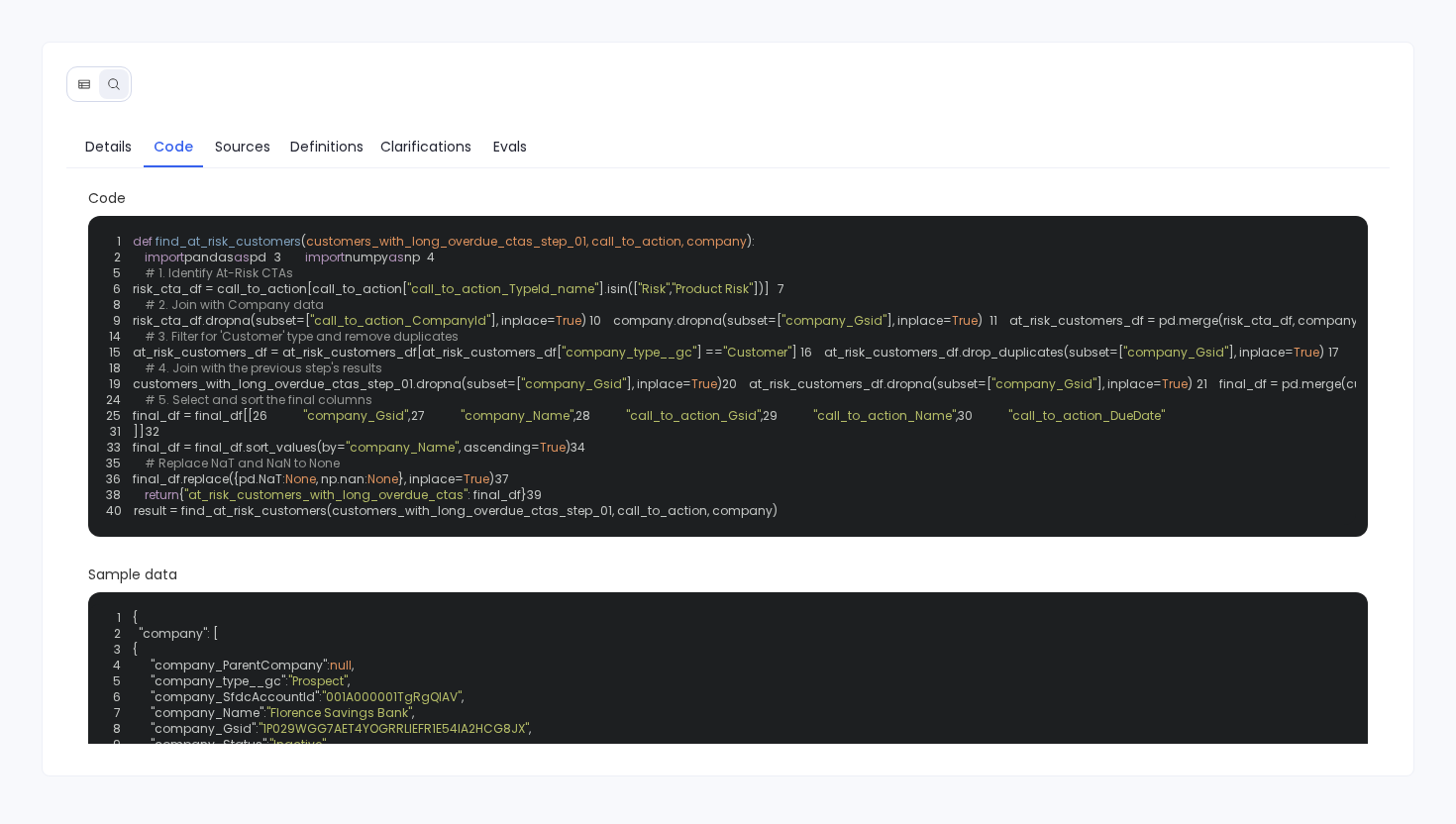 click at bounding box center (84, 84) 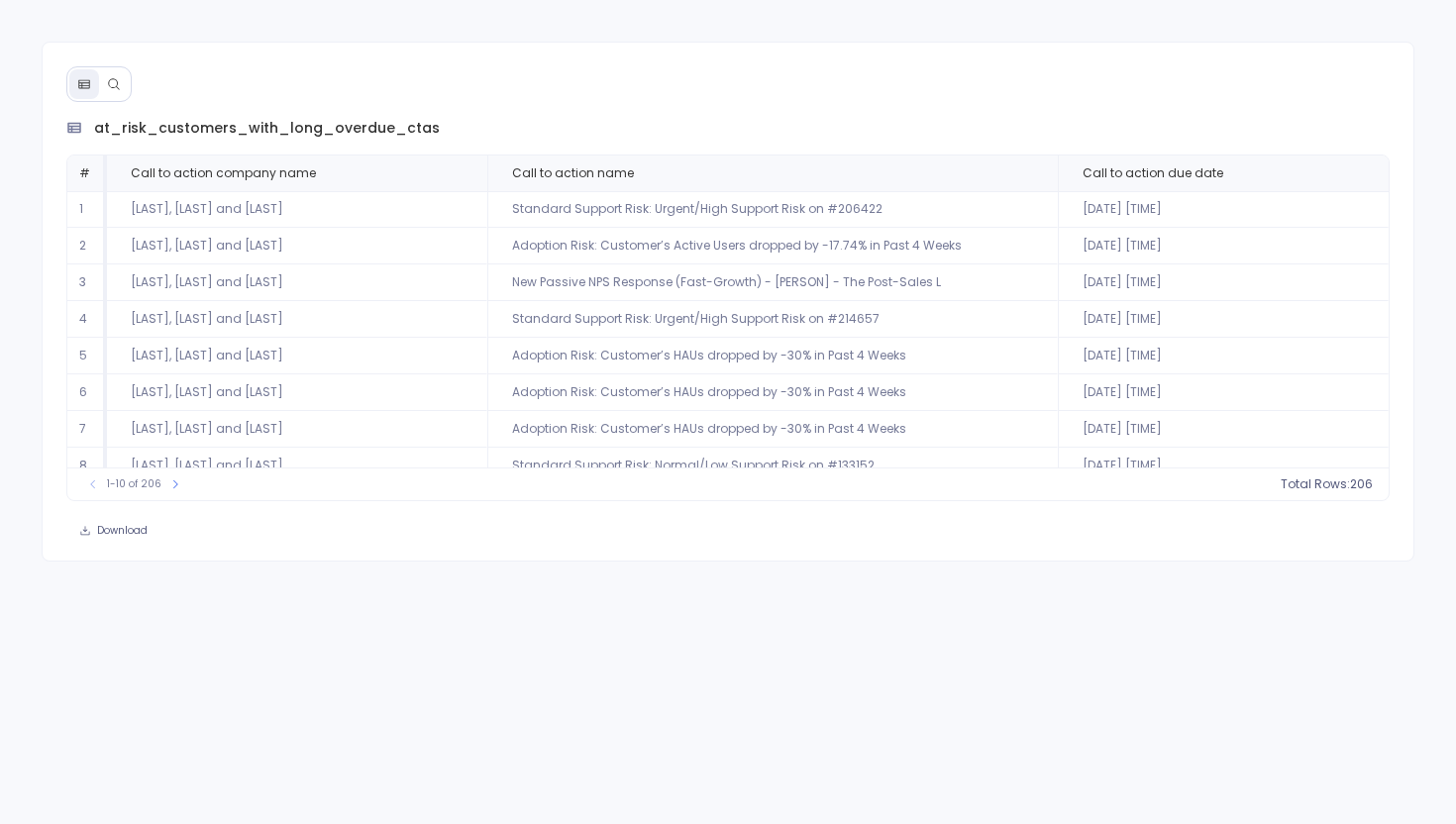 scroll, scrollTop: 90, scrollLeft: 0, axis: vertical 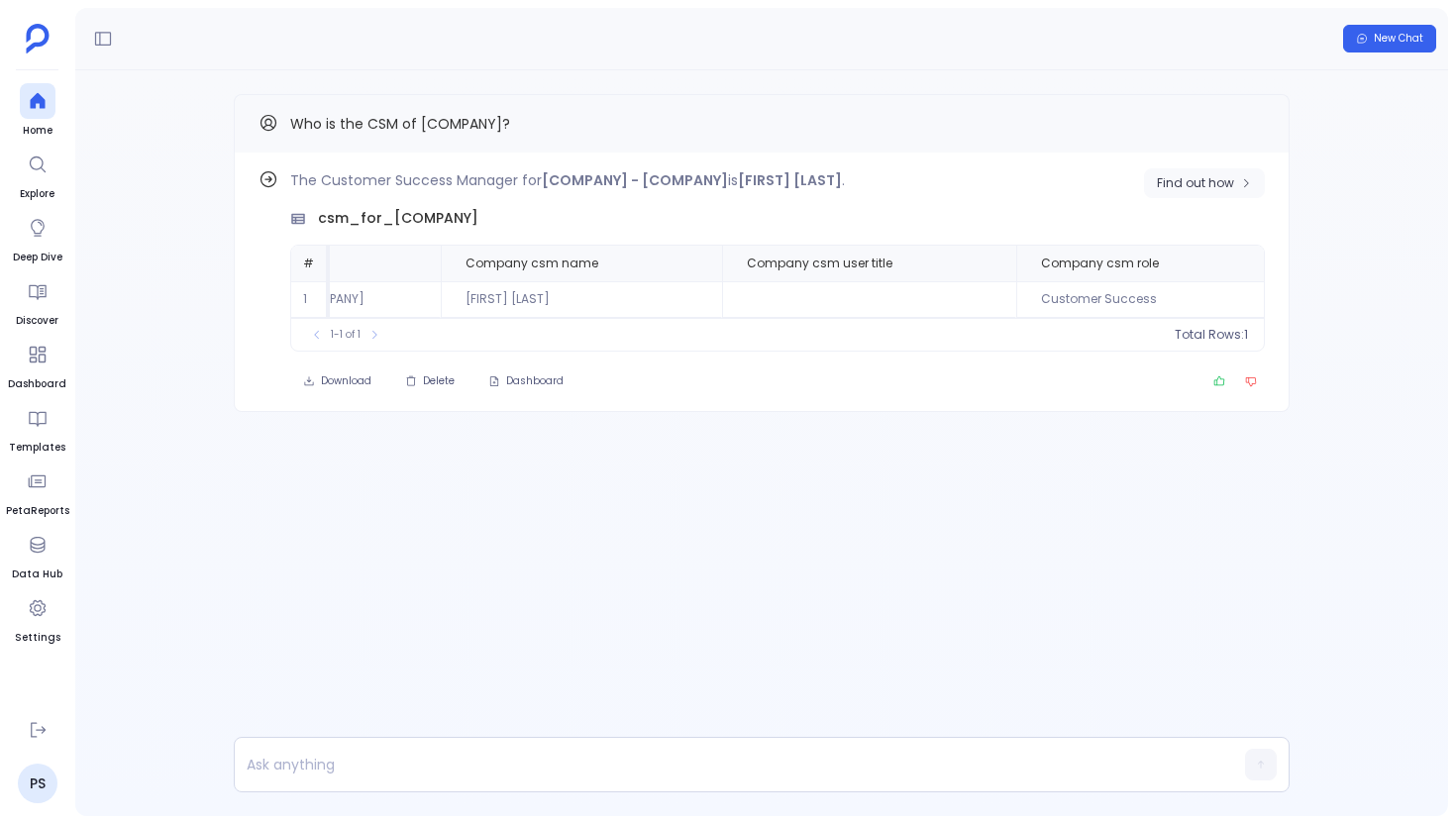 click on "Find out how" at bounding box center (1196, 183) 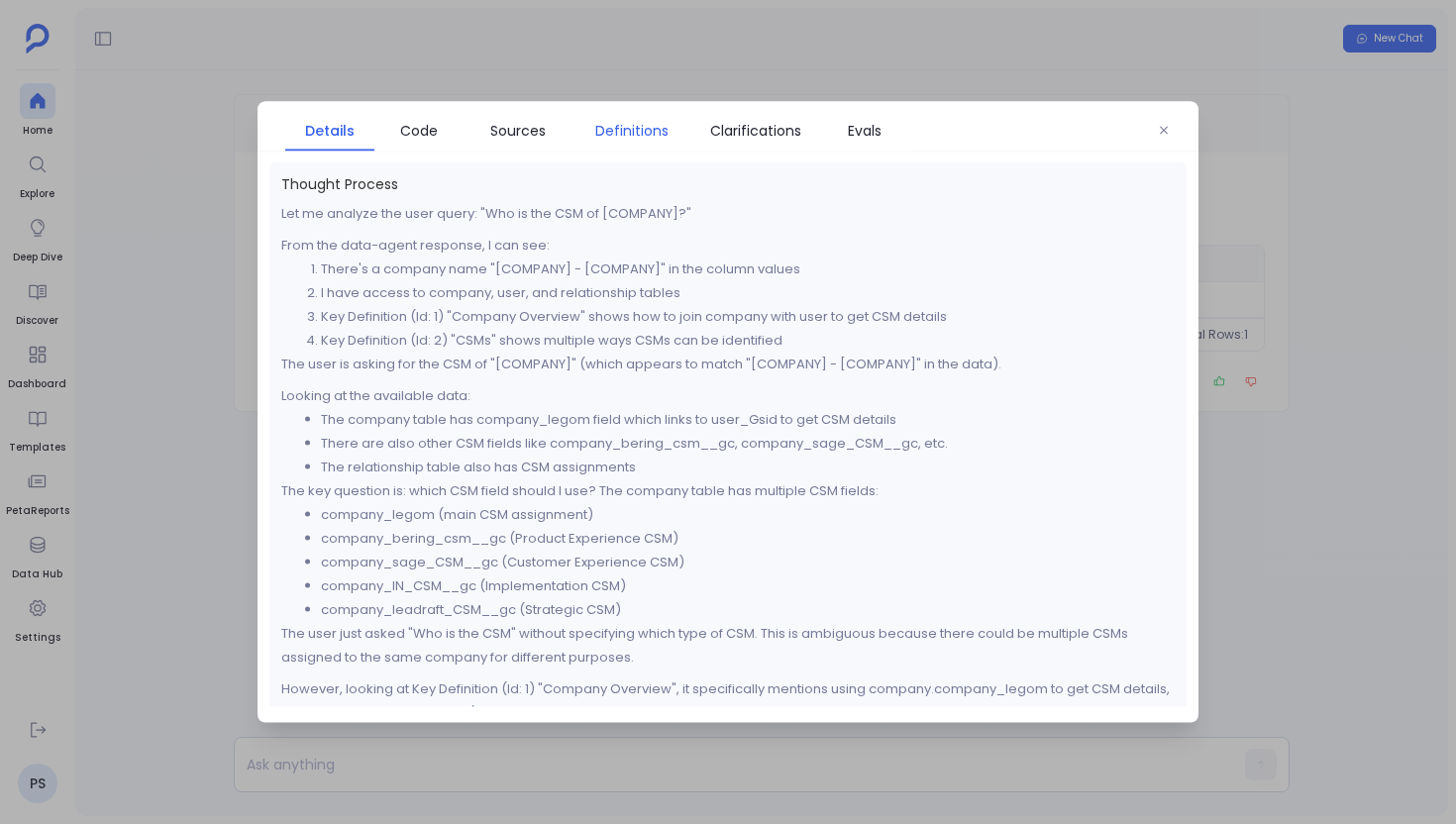 click on "Definitions" at bounding box center [632, 131] 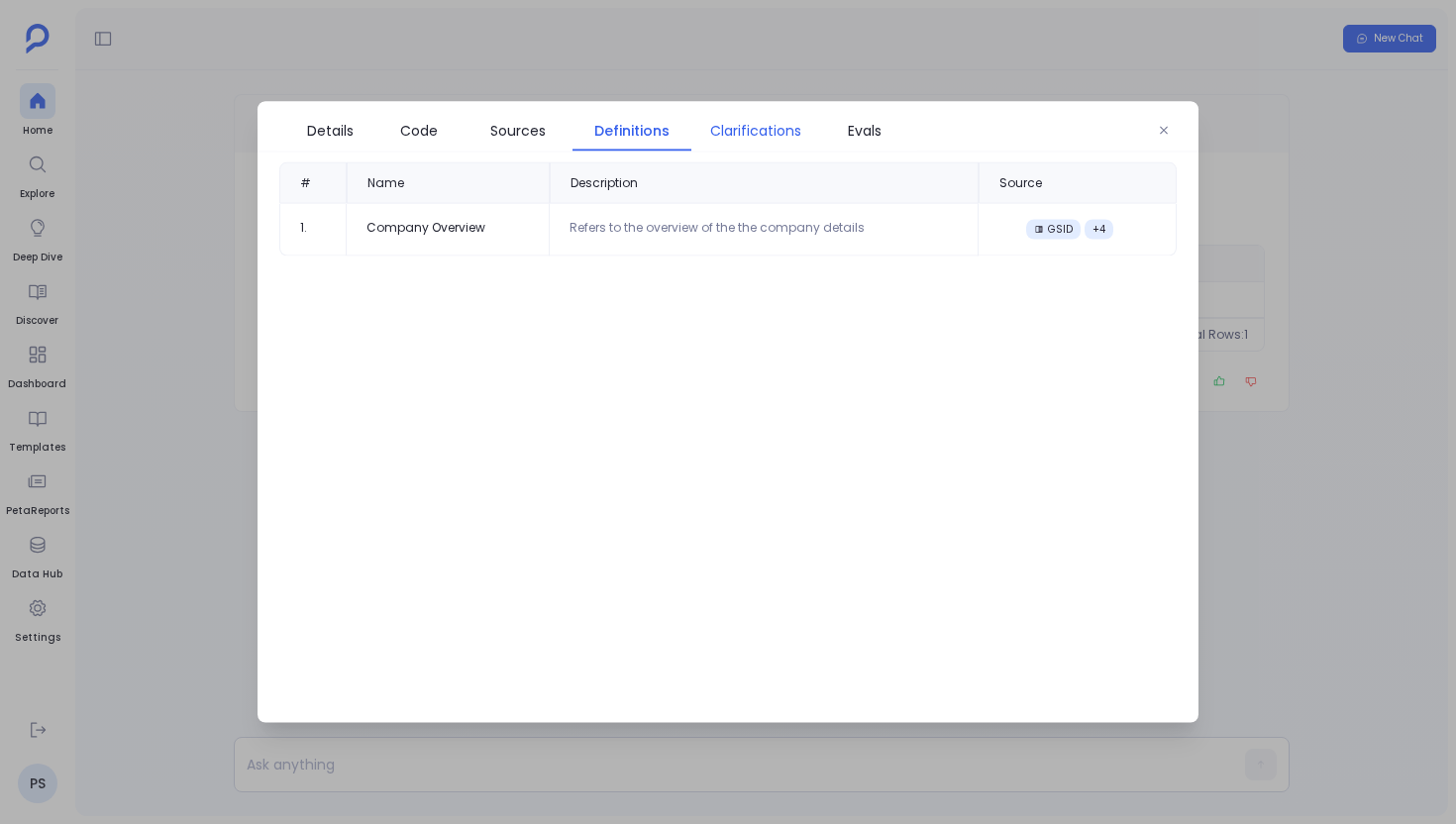 click on "Clarifications" at bounding box center [756, 131] 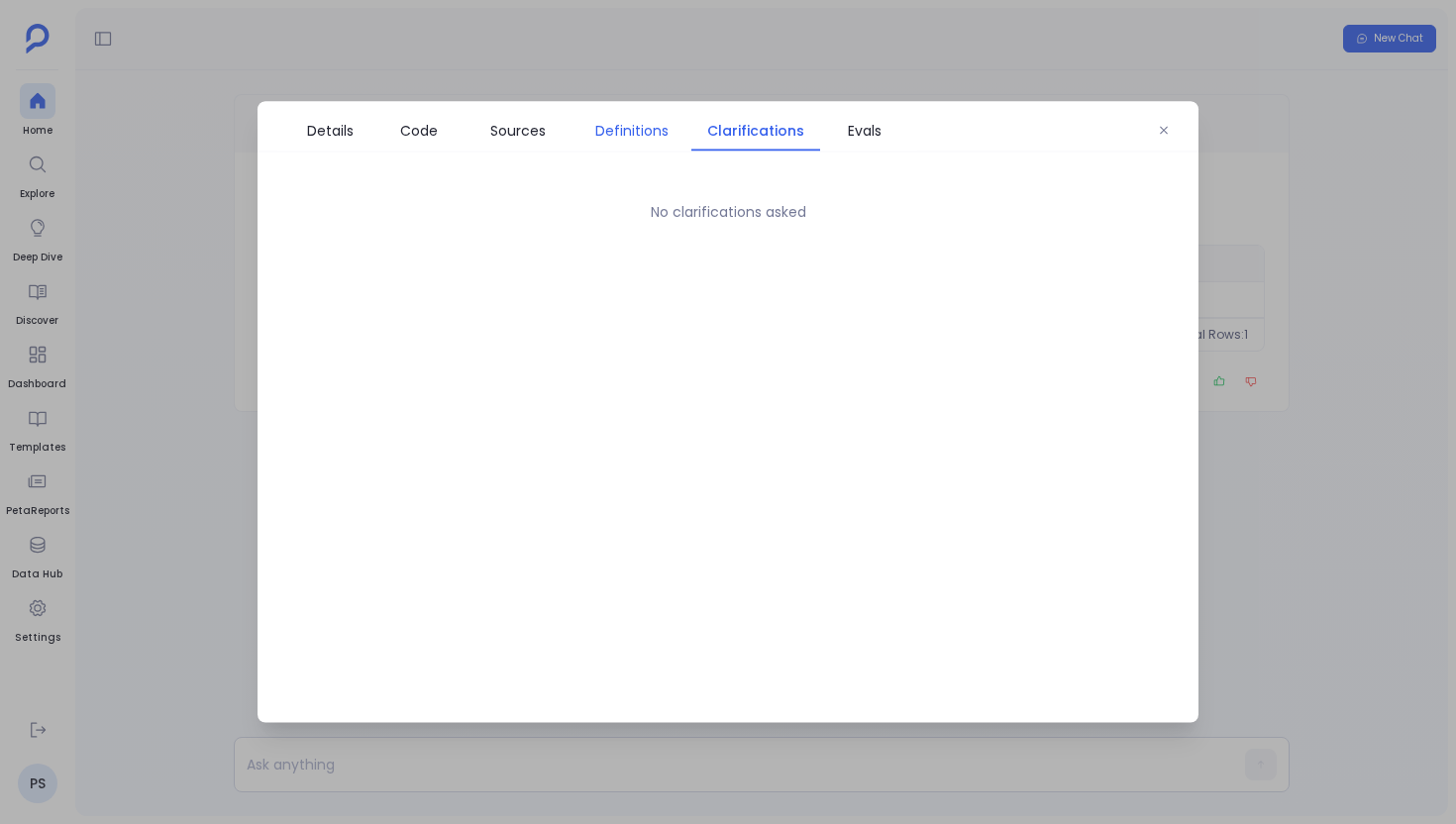 click on "Definitions" at bounding box center (632, 131) 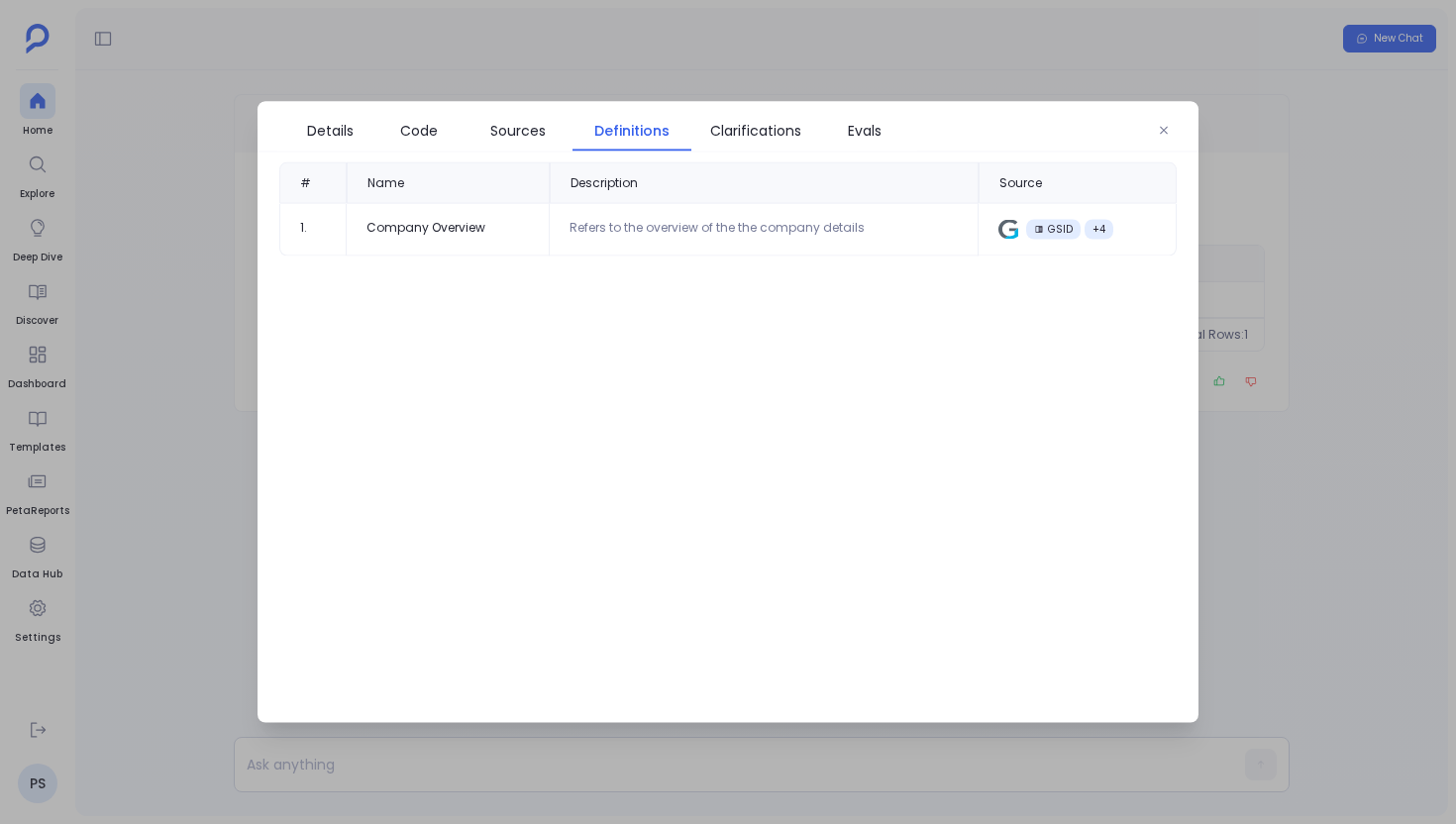 click at bounding box center [728, 412] 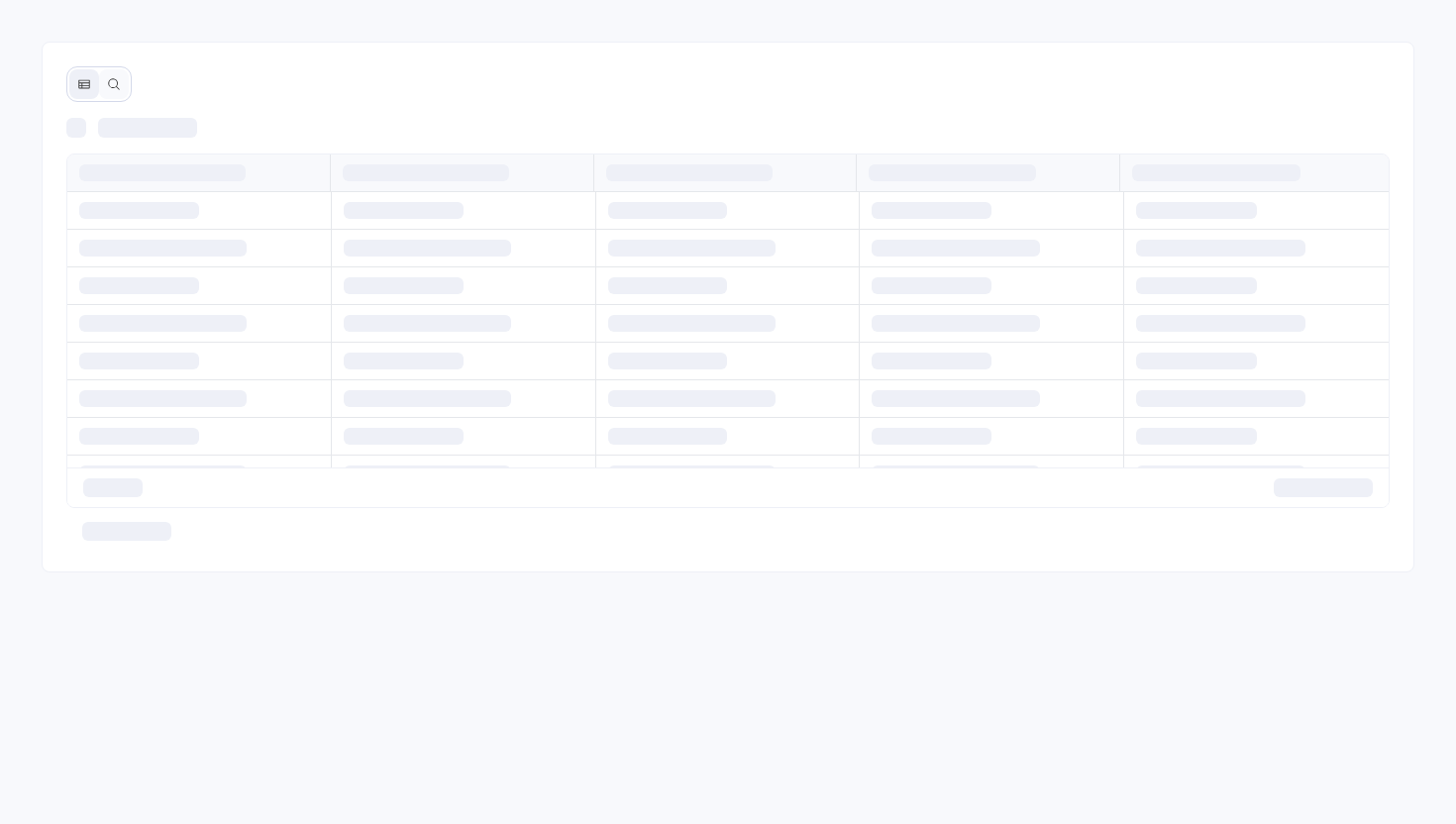 scroll, scrollTop: 0, scrollLeft: 0, axis: both 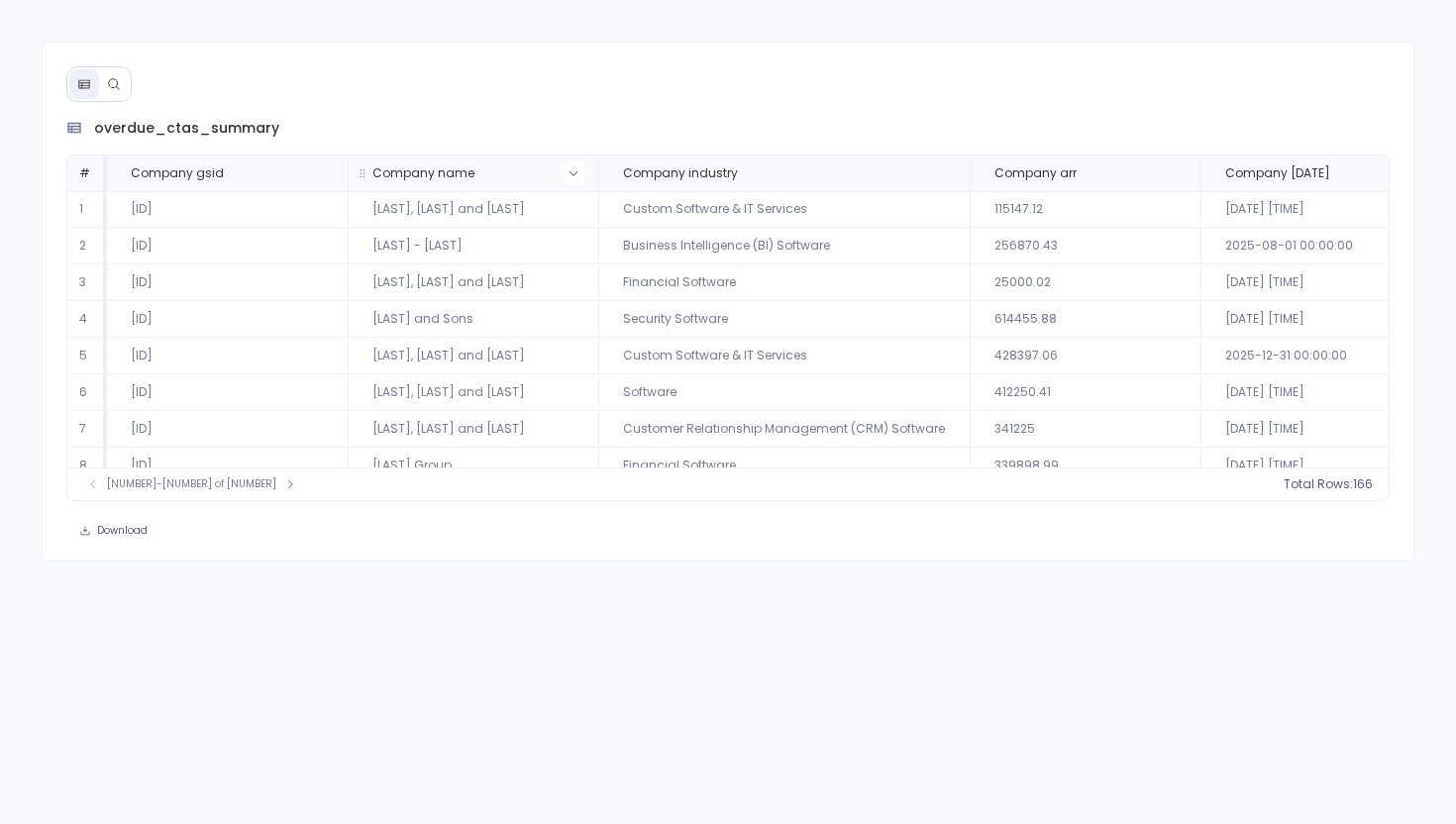 click 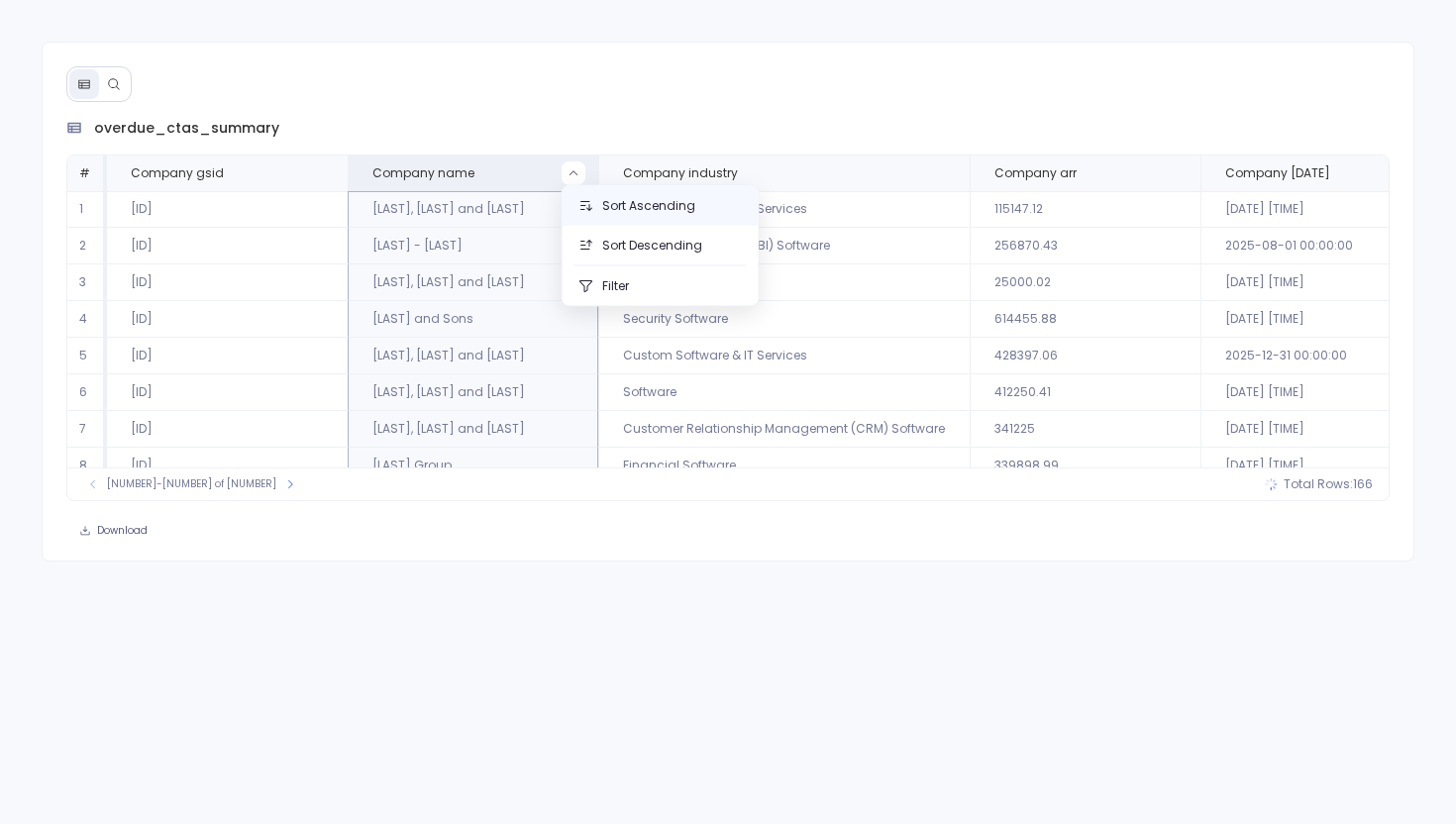 click on "Sort Ascending" at bounding box center (661, 206) 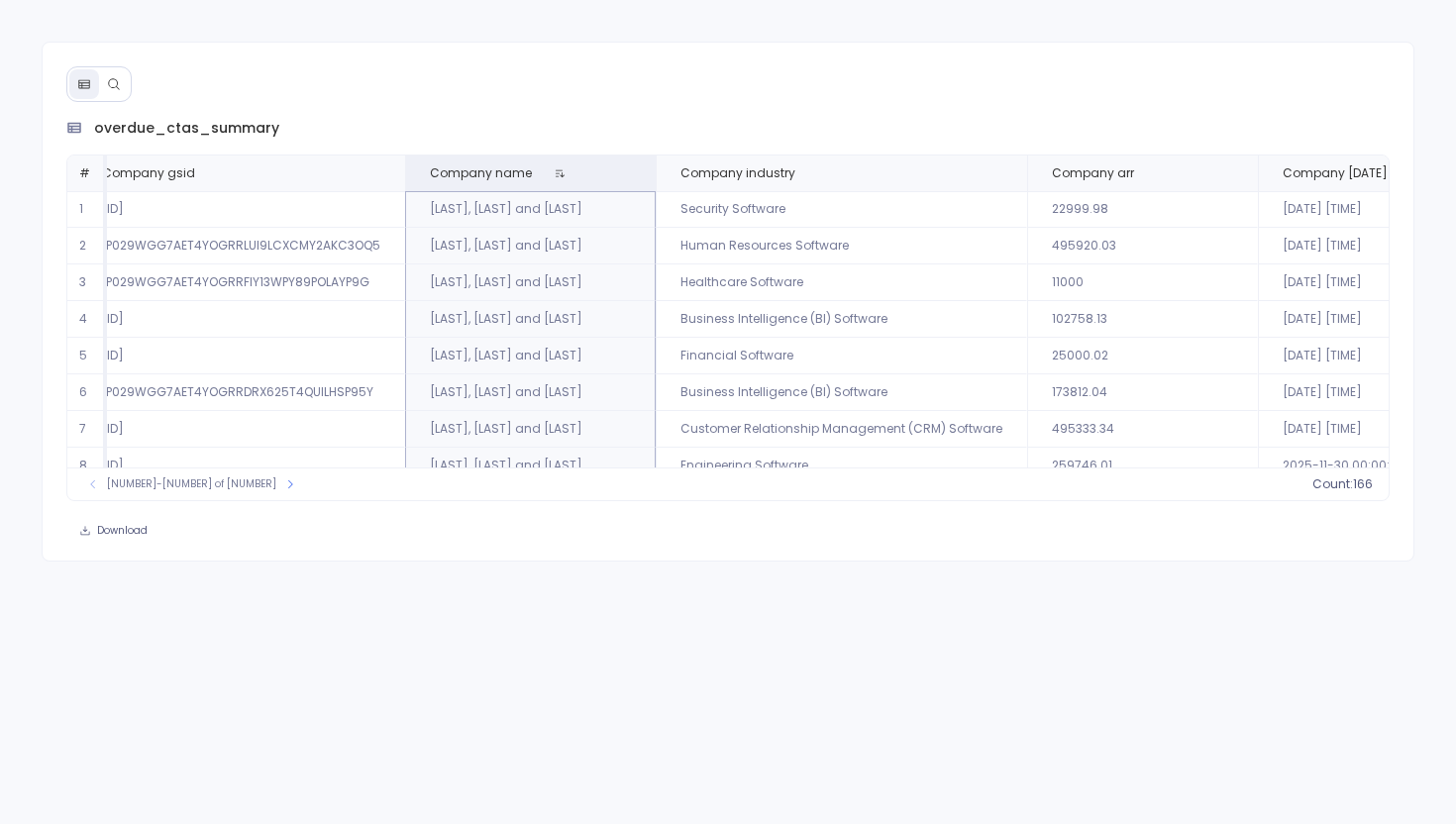 scroll, scrollTop: 0, scrollLeft: 0, axis: both 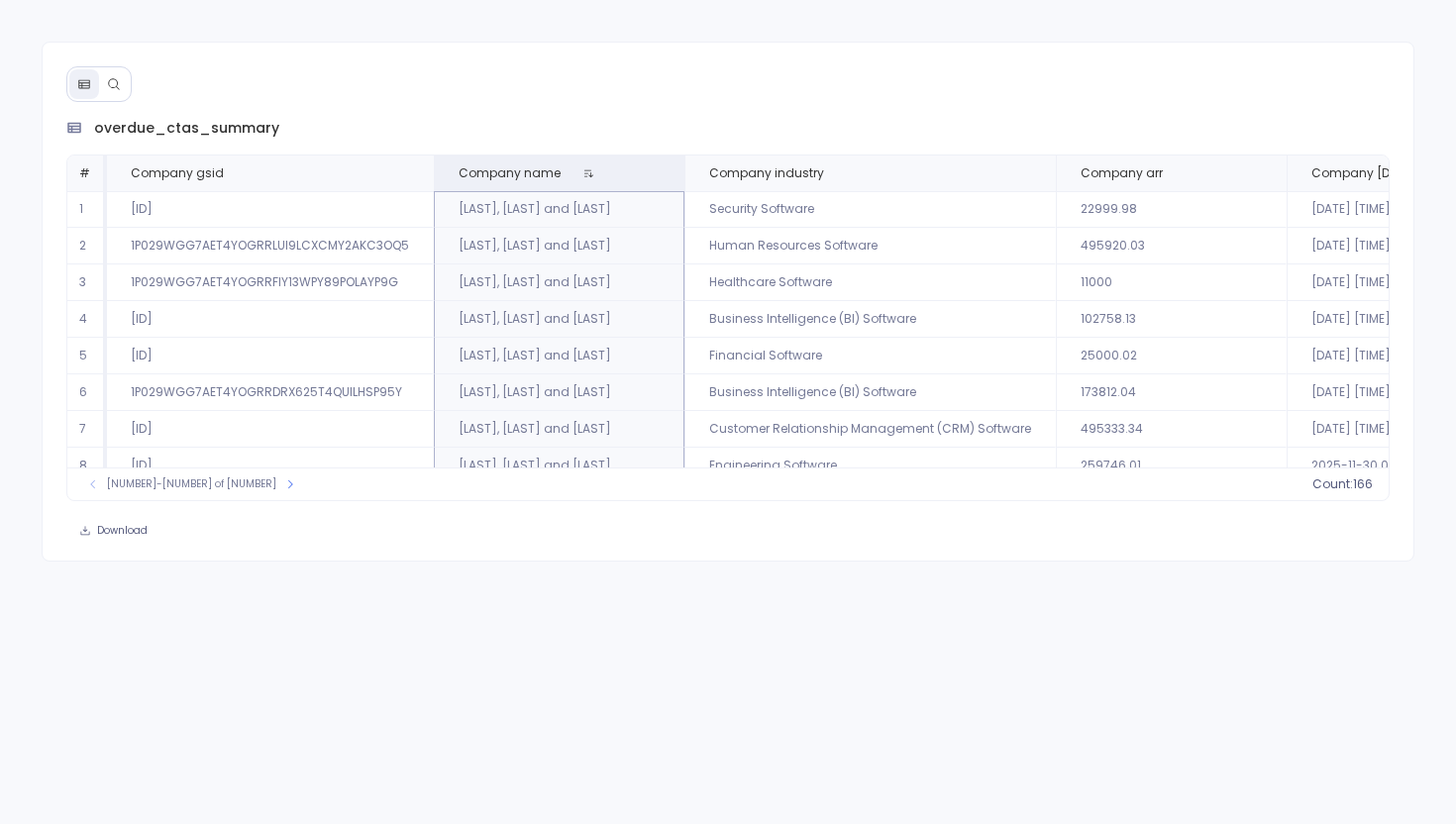 click at bounding box center [114, 84] 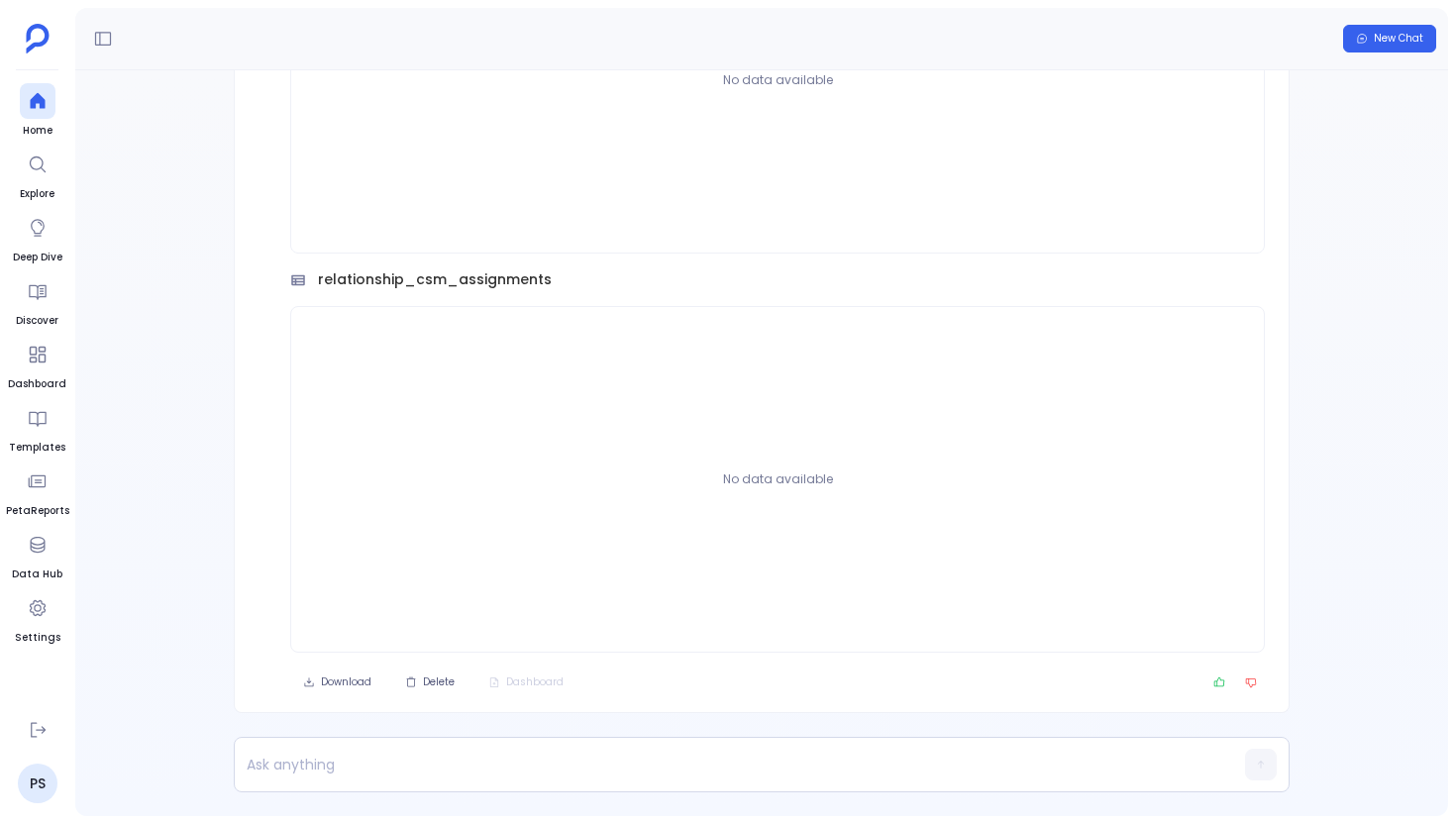 scroll, scrollTop: 0, scrollLeft: 0, axis: both 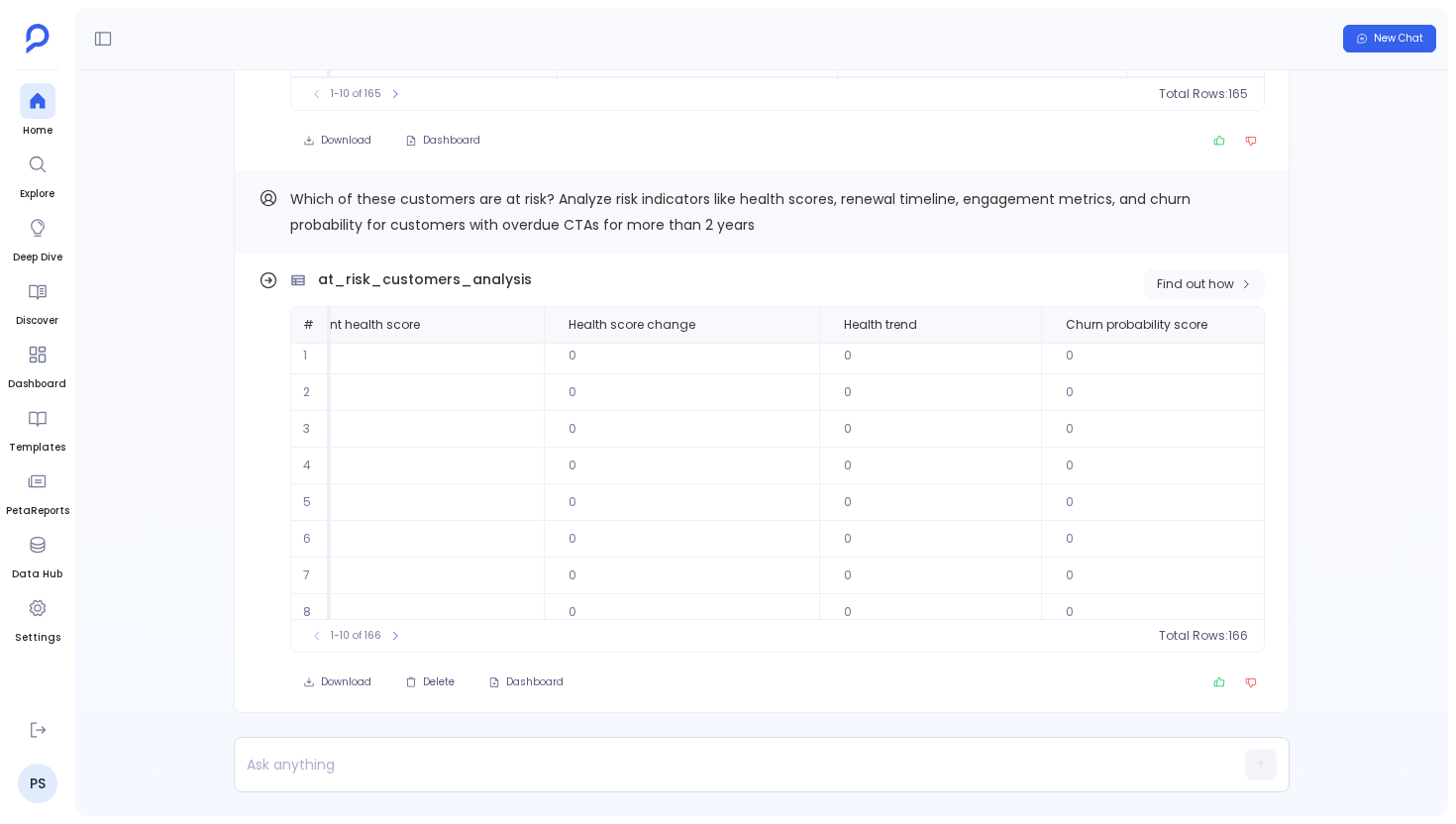 click on "Find out how" at bounding box center [1196, 284] 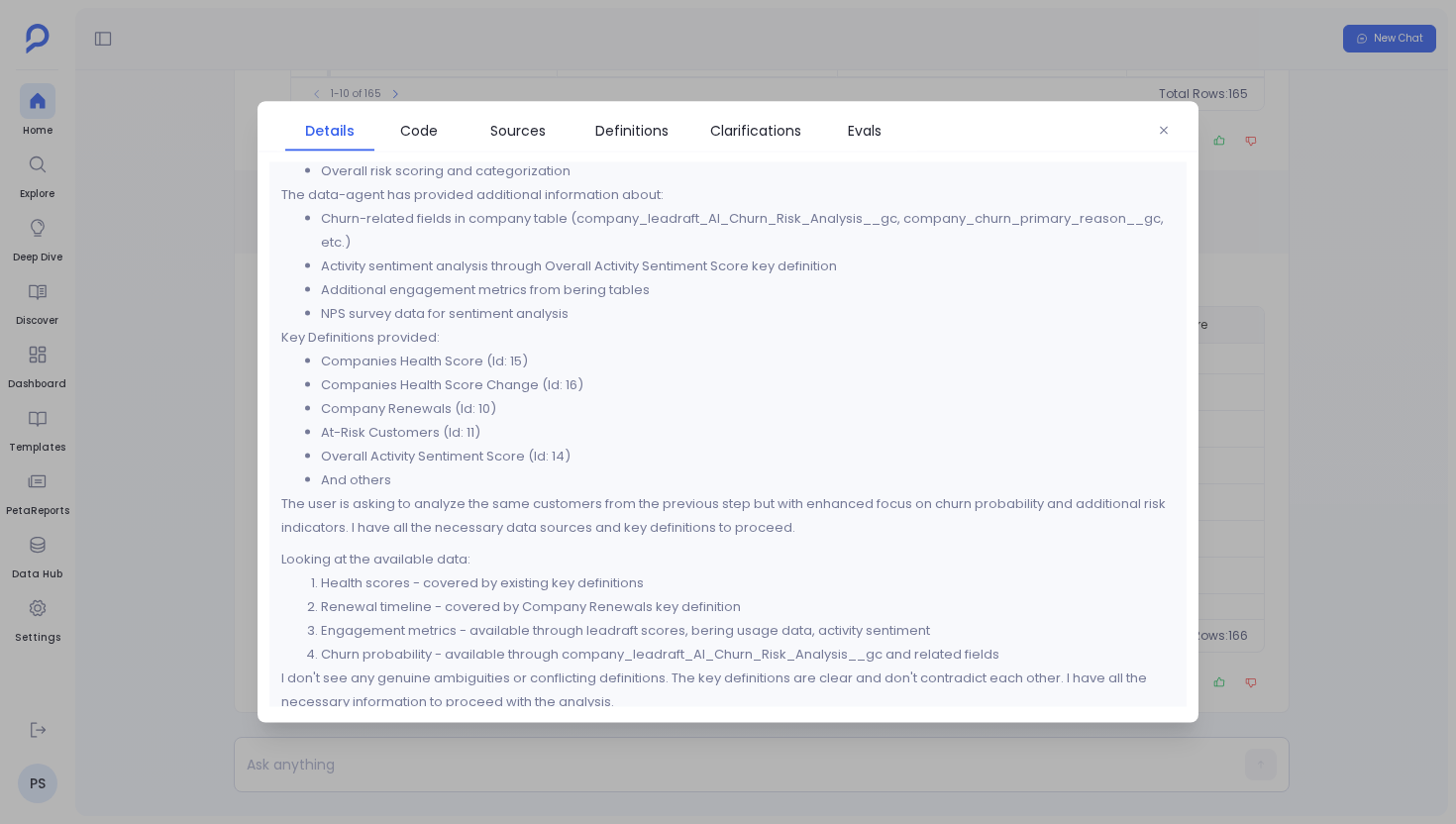 scroll, scrollTop: 354, scrollLeft: 0, axis: vertical 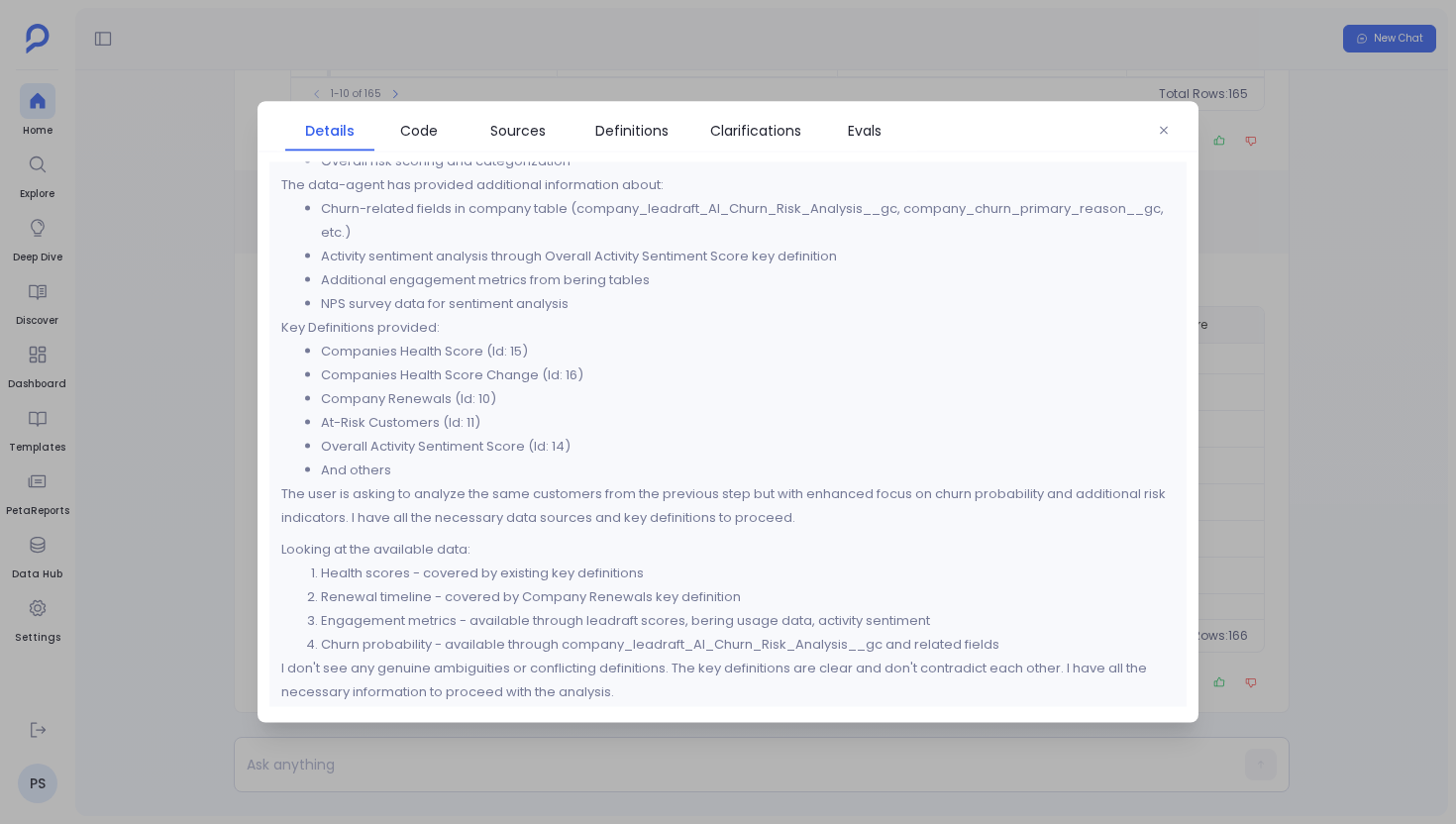 click at bounding box center (728, 412) 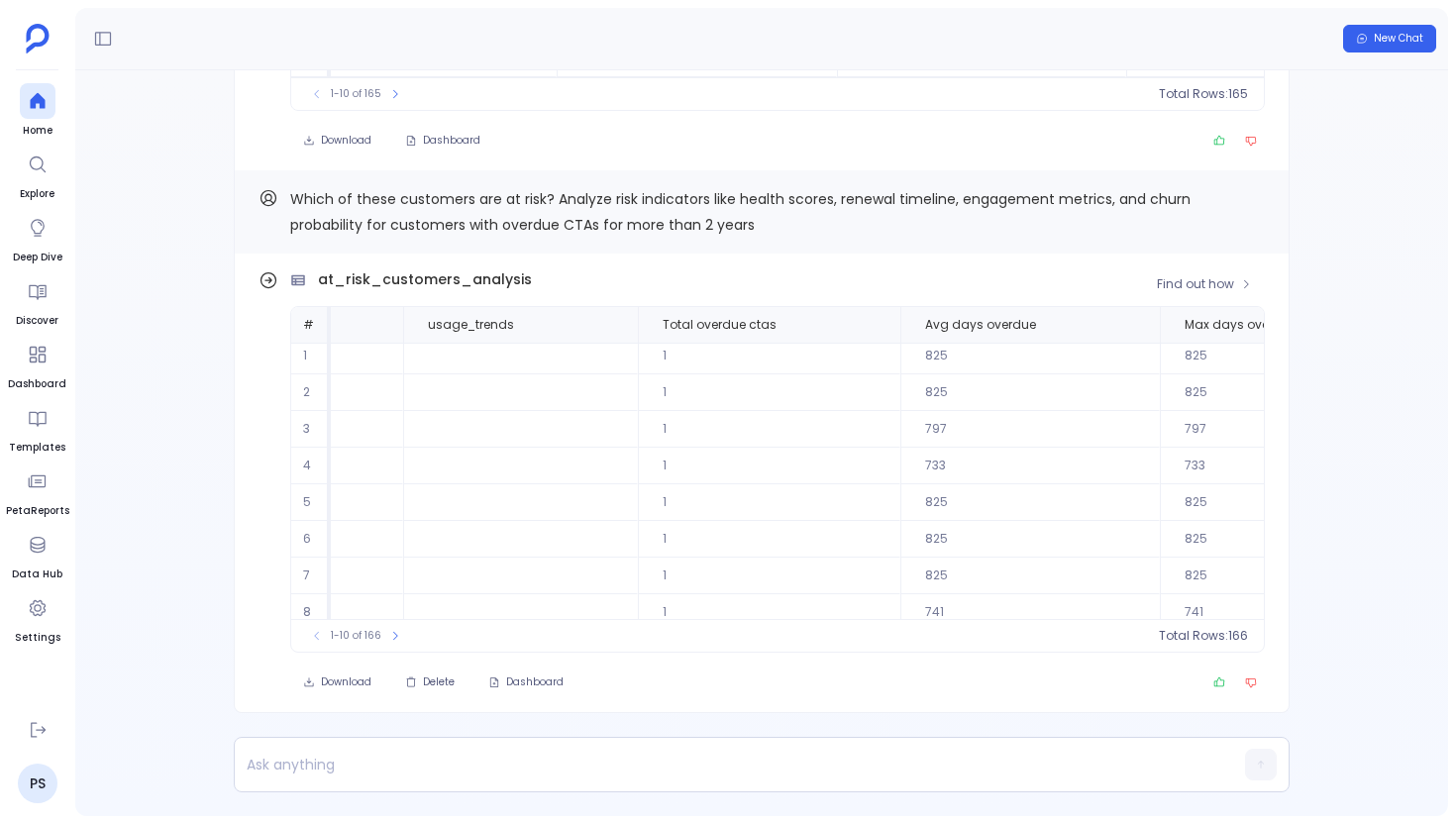 scroll, scrollTop: 5, scrollLeft: 2639, axis: both 